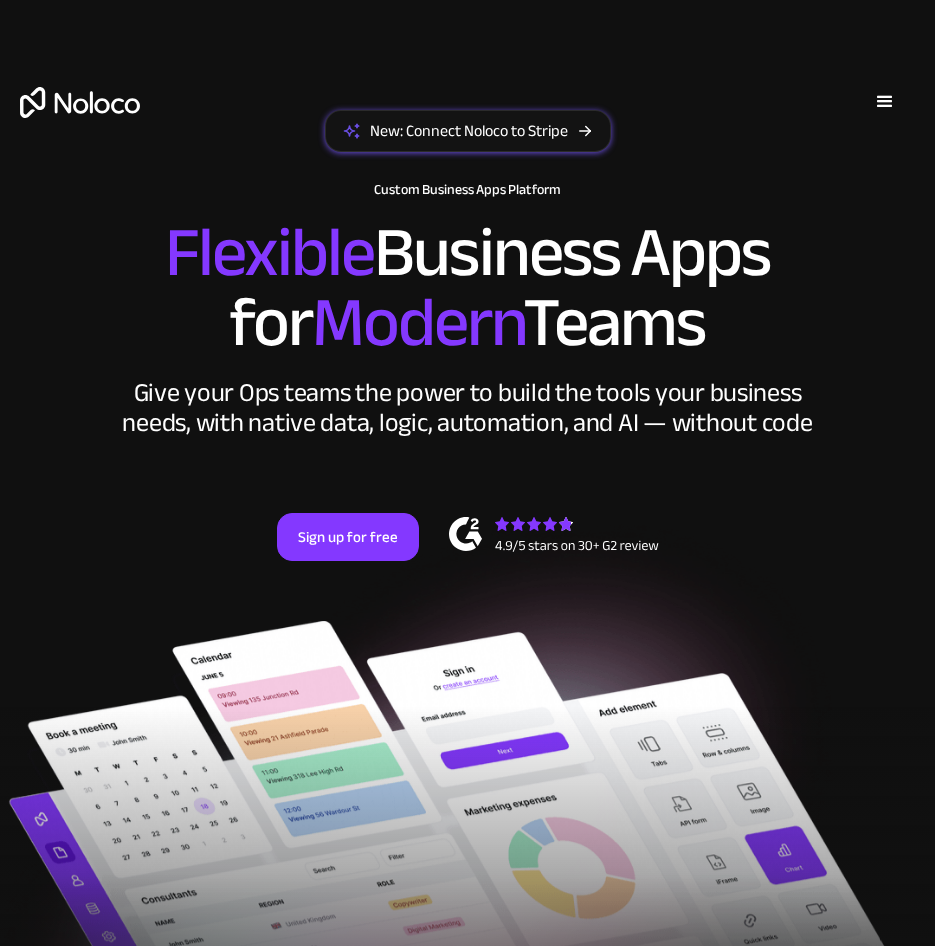 scroll, scrollTop: 0, scrollLeft: 0, axis: both 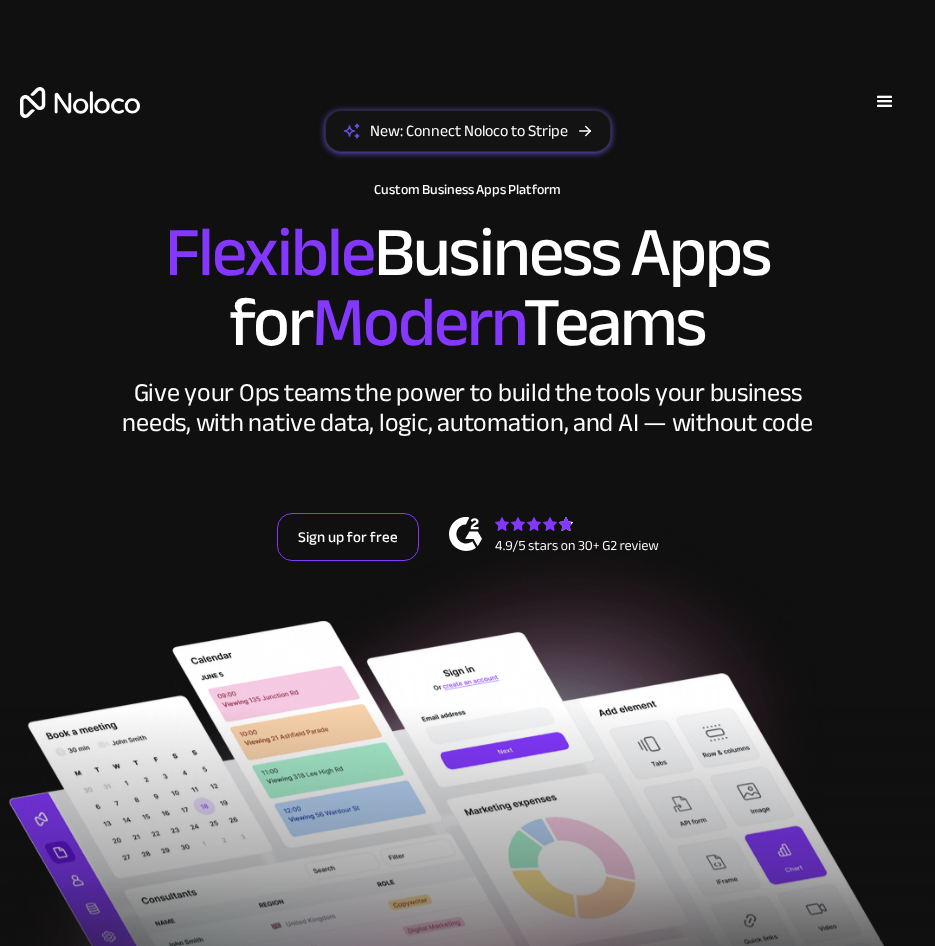 click on "Sign up for free" at bounding box center (348, 537) 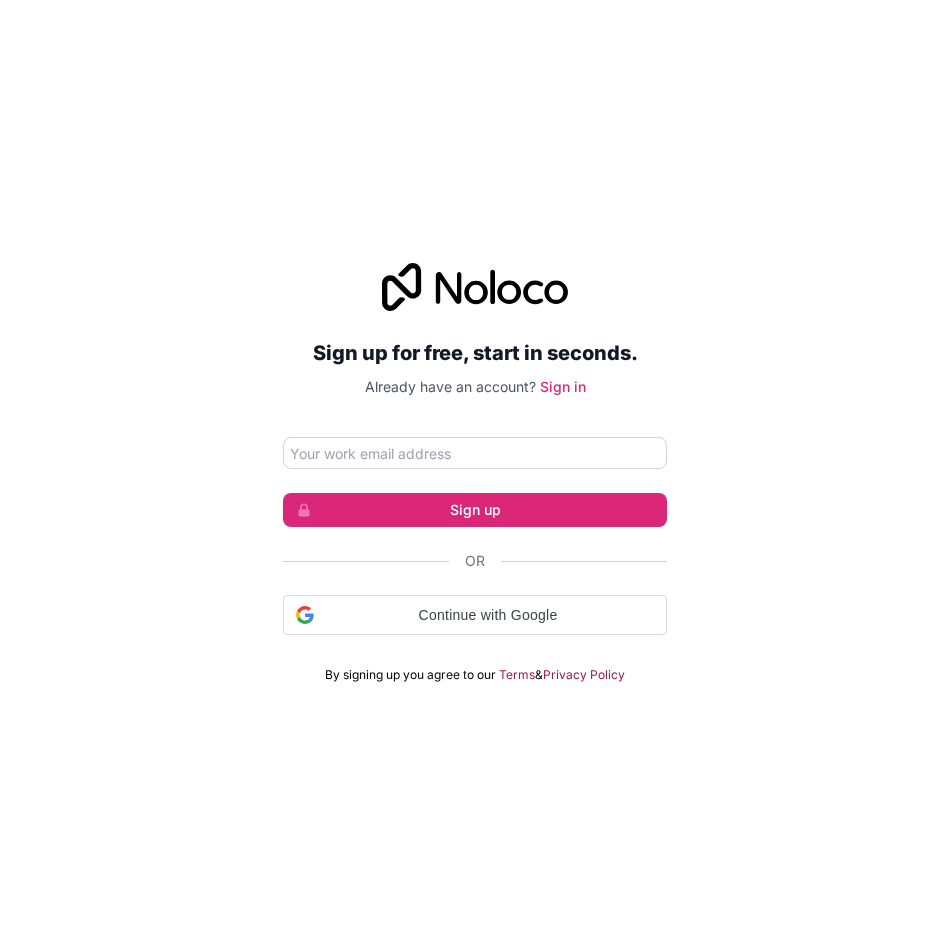 scroll, scrollTop: 0, scrollLeft: 0, axis: both 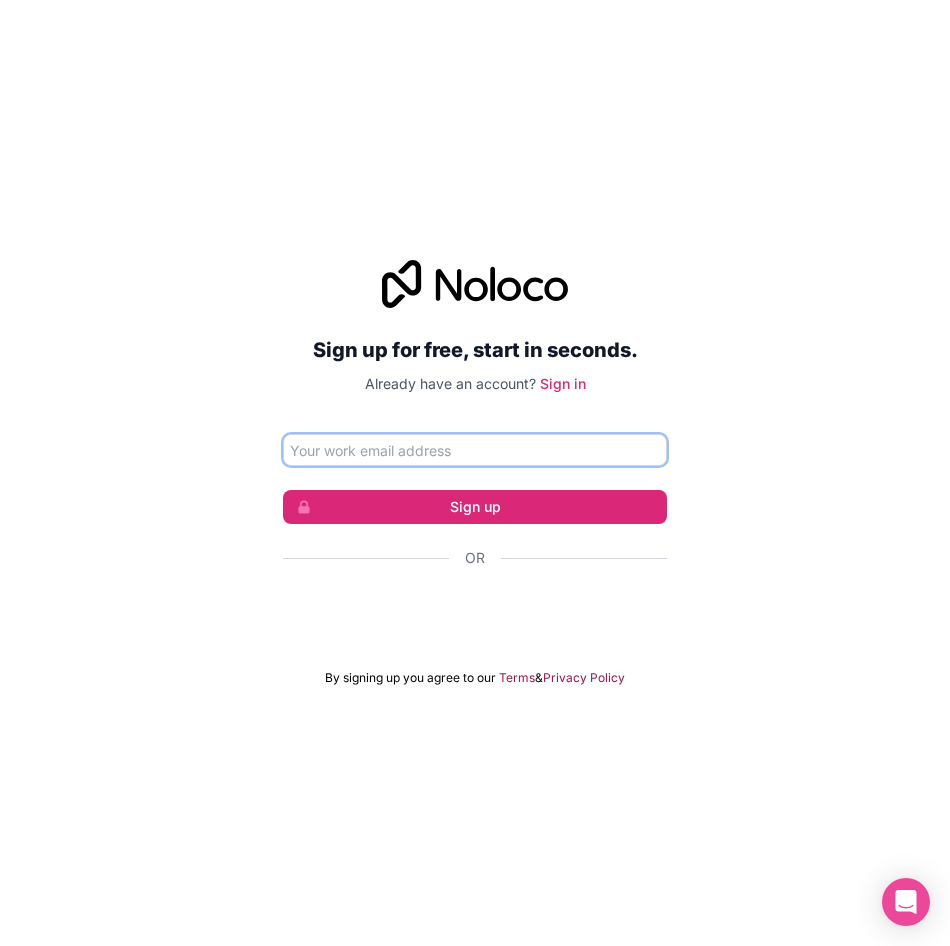 click at bounding box center [475, 450] 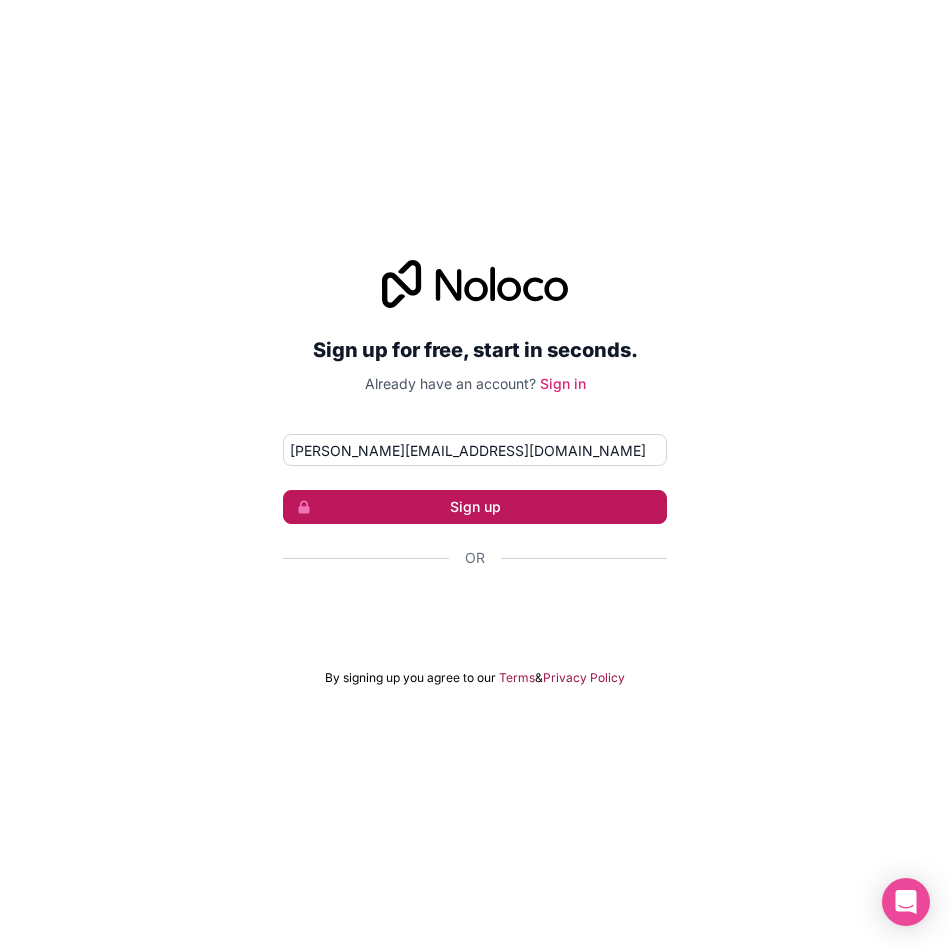 click on "Sign up" at bounding box center (475, 507) 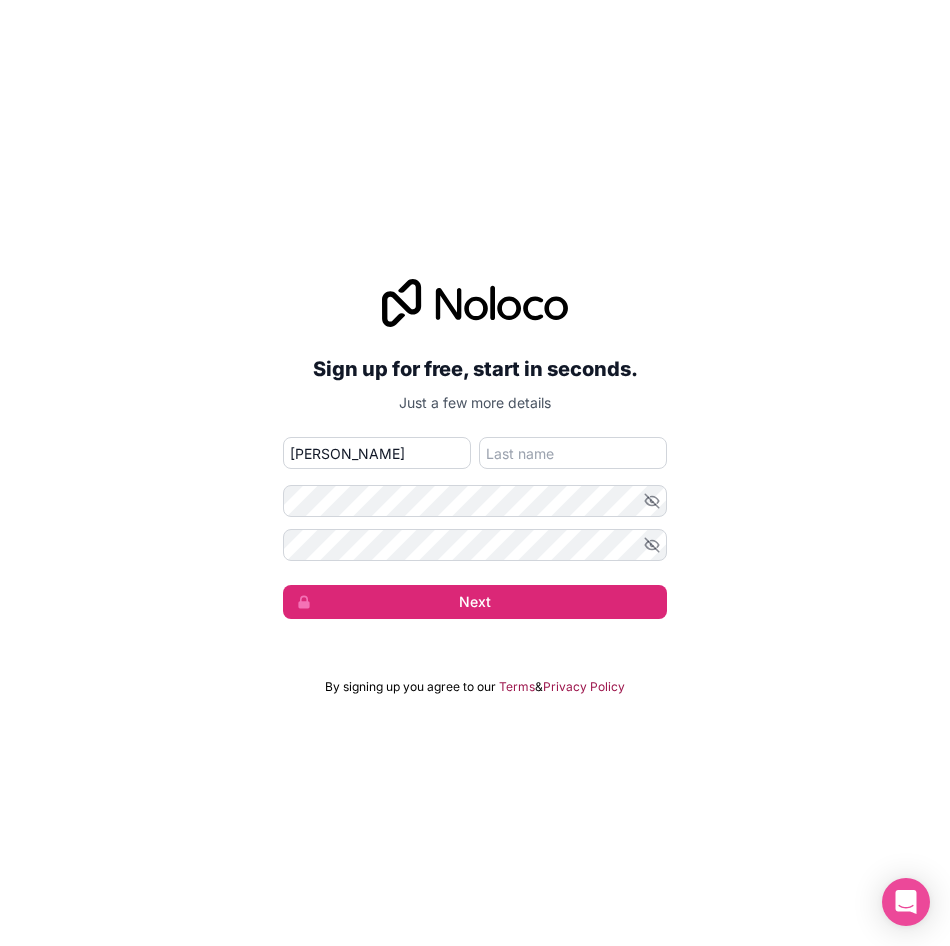 type on "[PERSON_NAME]" 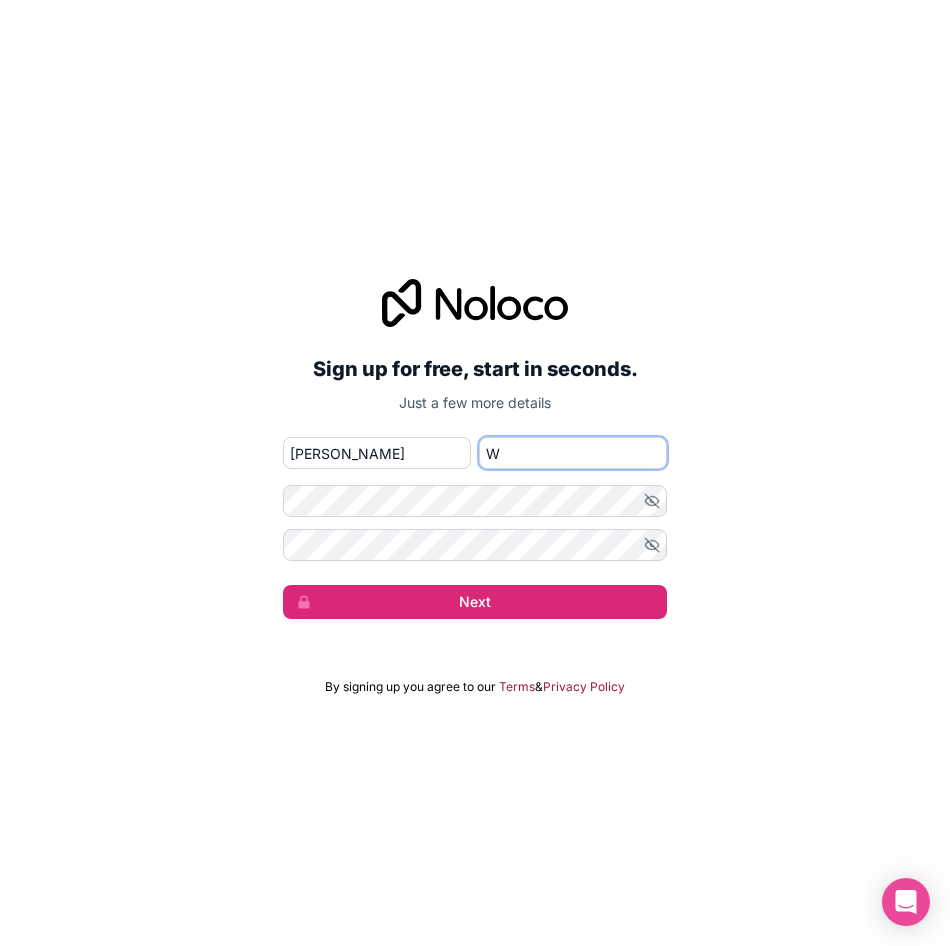 type on "White" 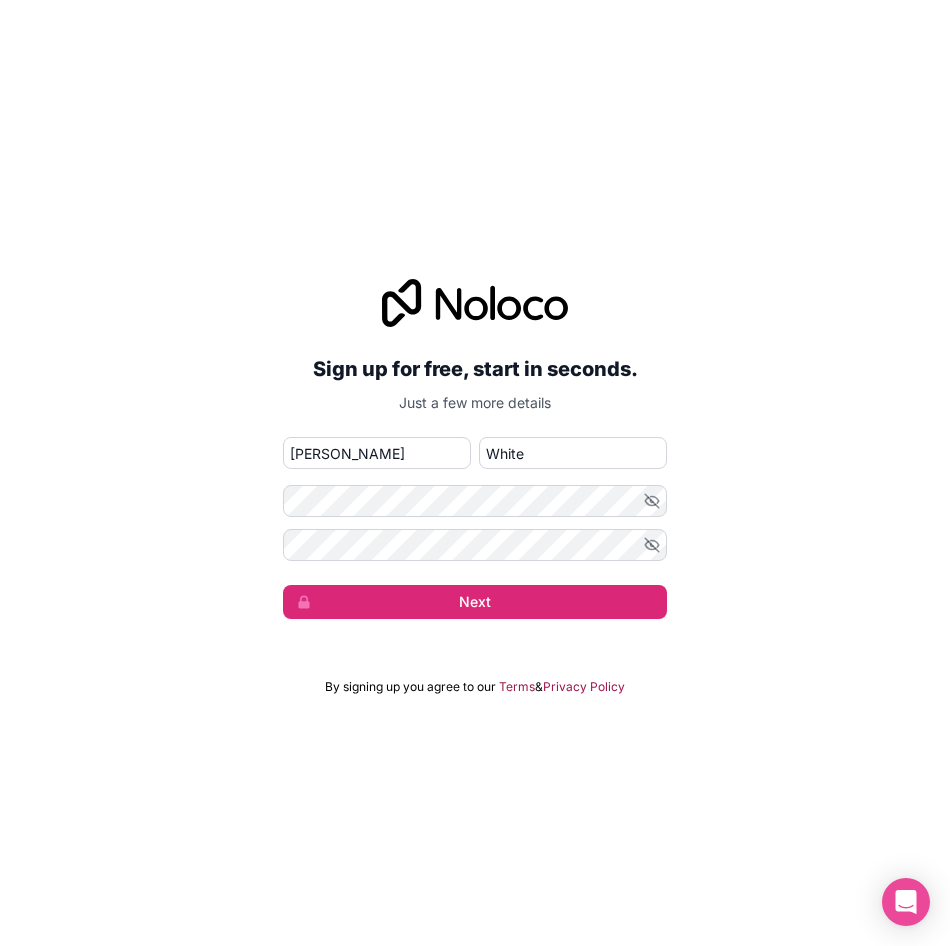 click on "Sign up for free, start in seconds. Just a few more details [PERSON_NAME][EMAIL_ADDRESS][DOMAIN_NAME] [PERSON_NAME] Next" at bounding box center (475, 449) 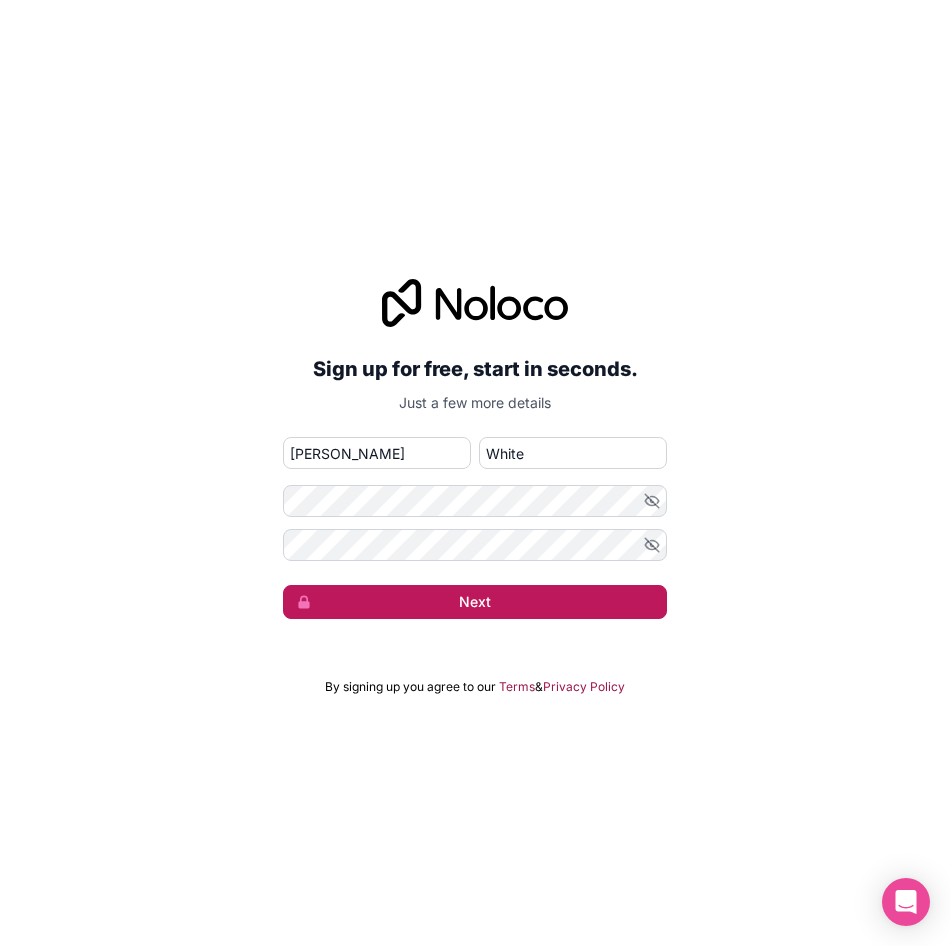 click on "Next" at bounding box center (475, 602) 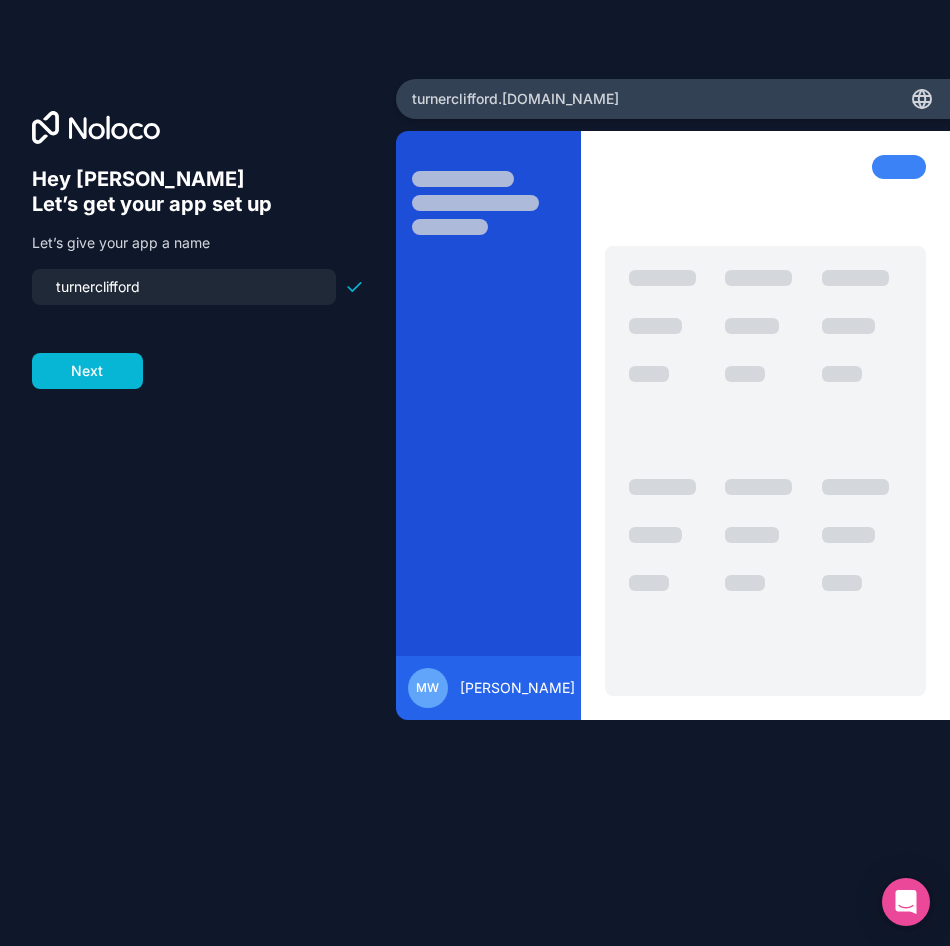 click on "Hey [PERSON_NAME] 👋 Let’s get your app set up Let’s give your app a name turnerclifford Next" at bounding box center (198, 501) 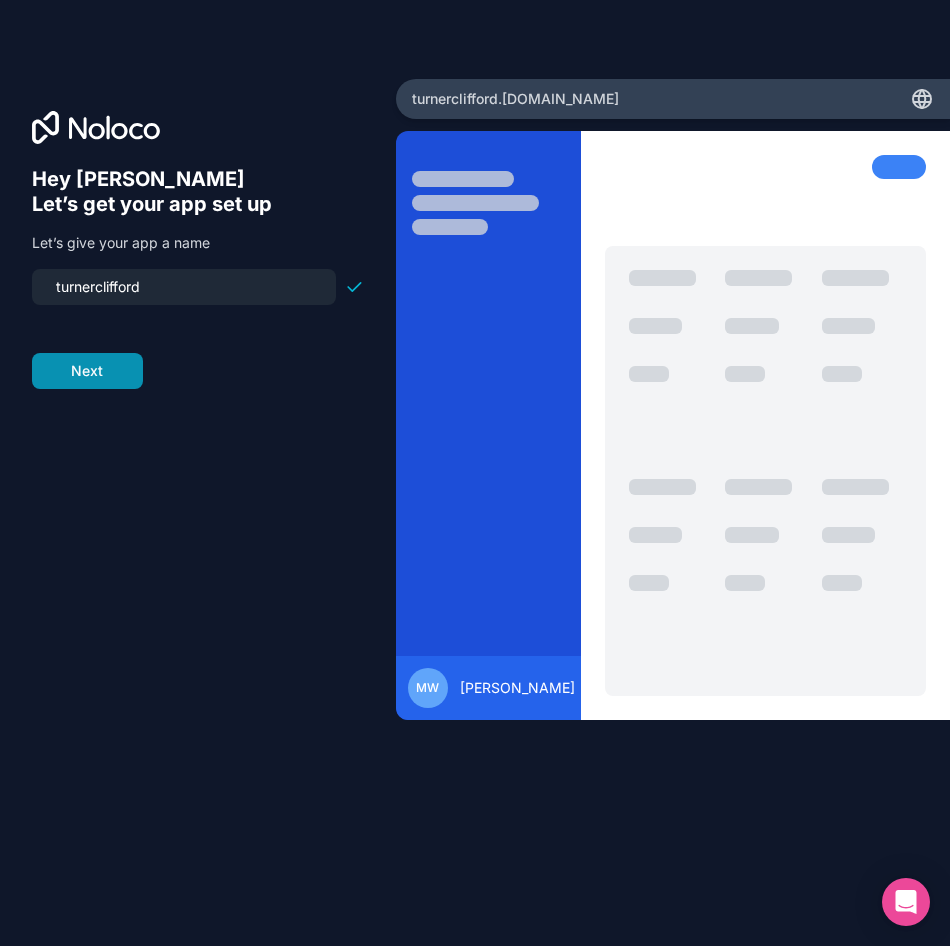 click on "Next" at bounding box center [87, 371] 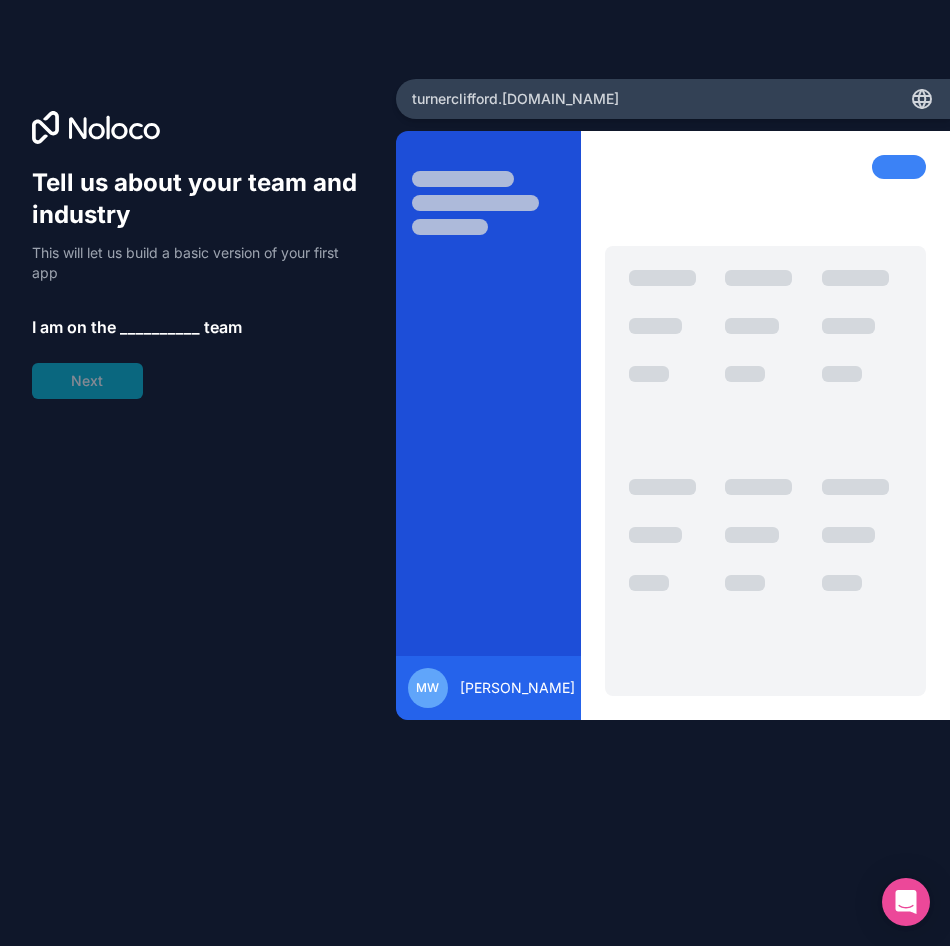 click on "__________" at bounding box center (160, 327) 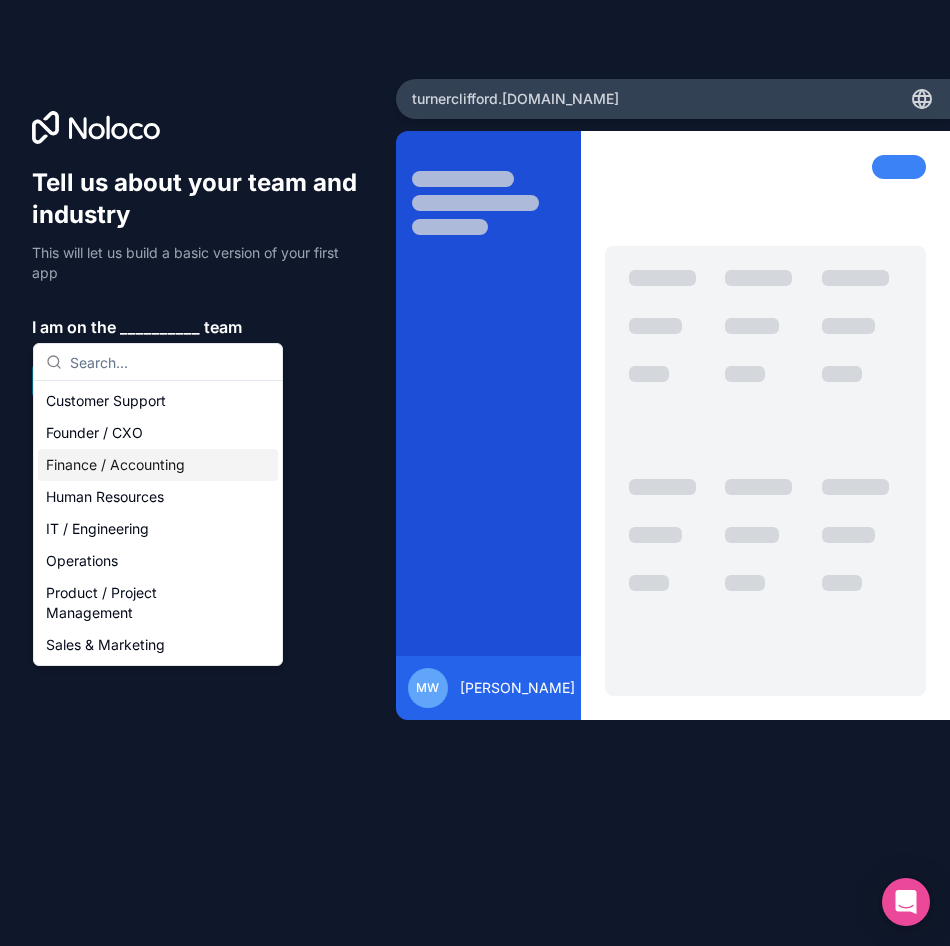 click on "Finance / Accounting" at bounding box center [158, 465] 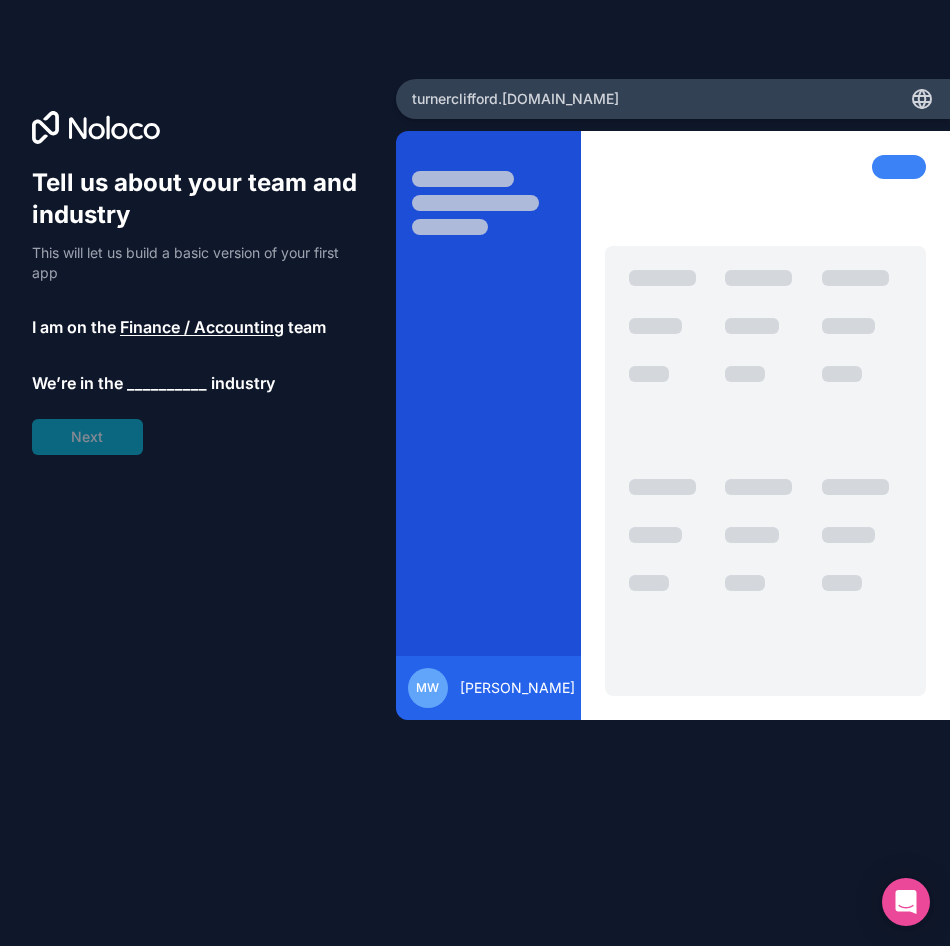 click on "__________" at bounding box center [167, 383] 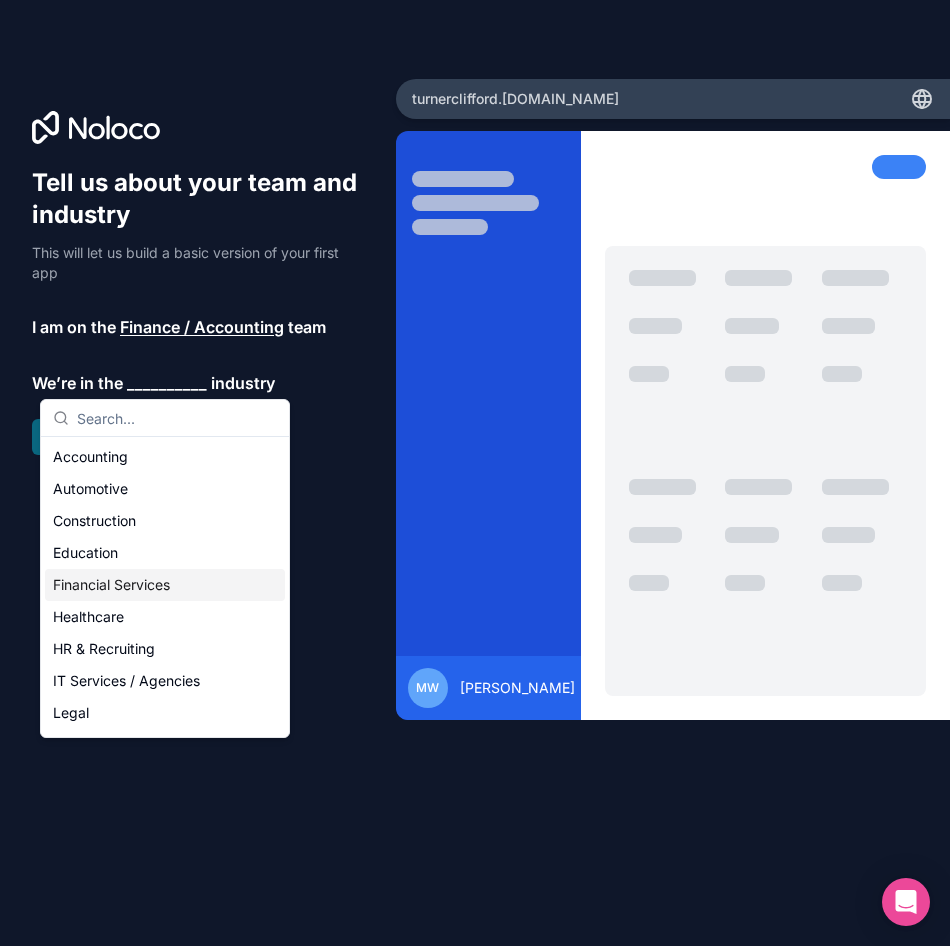 click on "Financial Services" at bounding box center [165, 585] 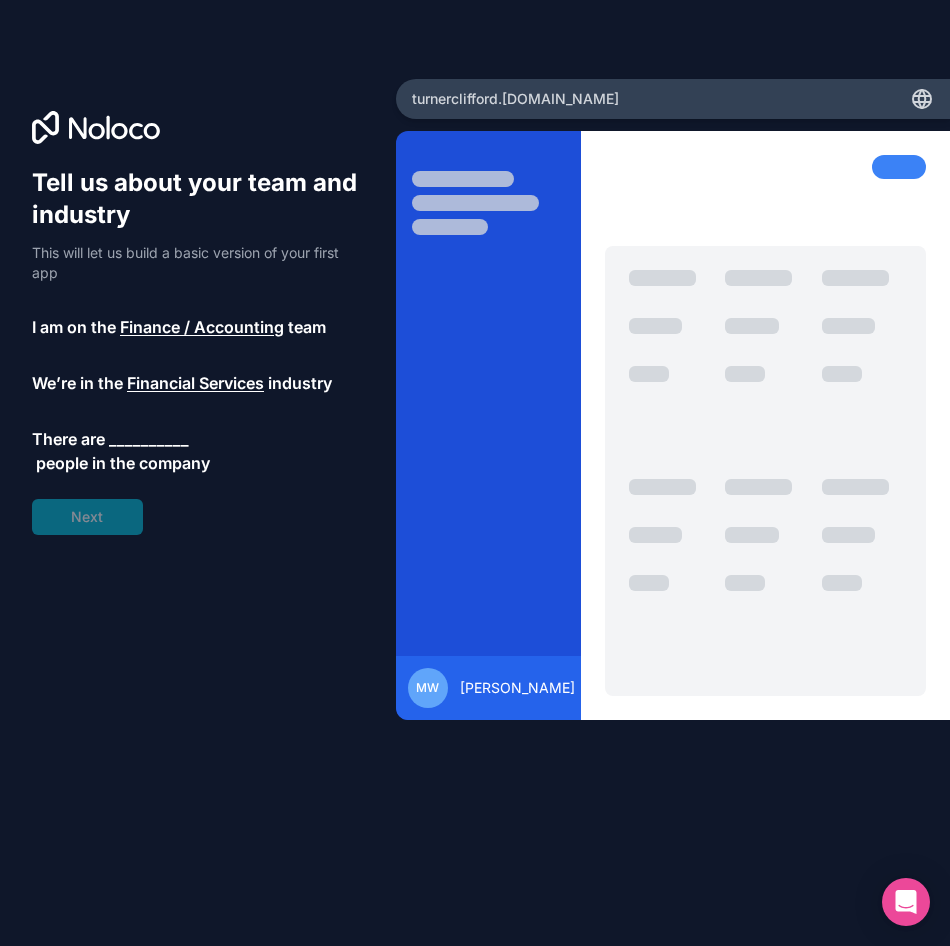 click on "__________" at bounding box center (149, 439) 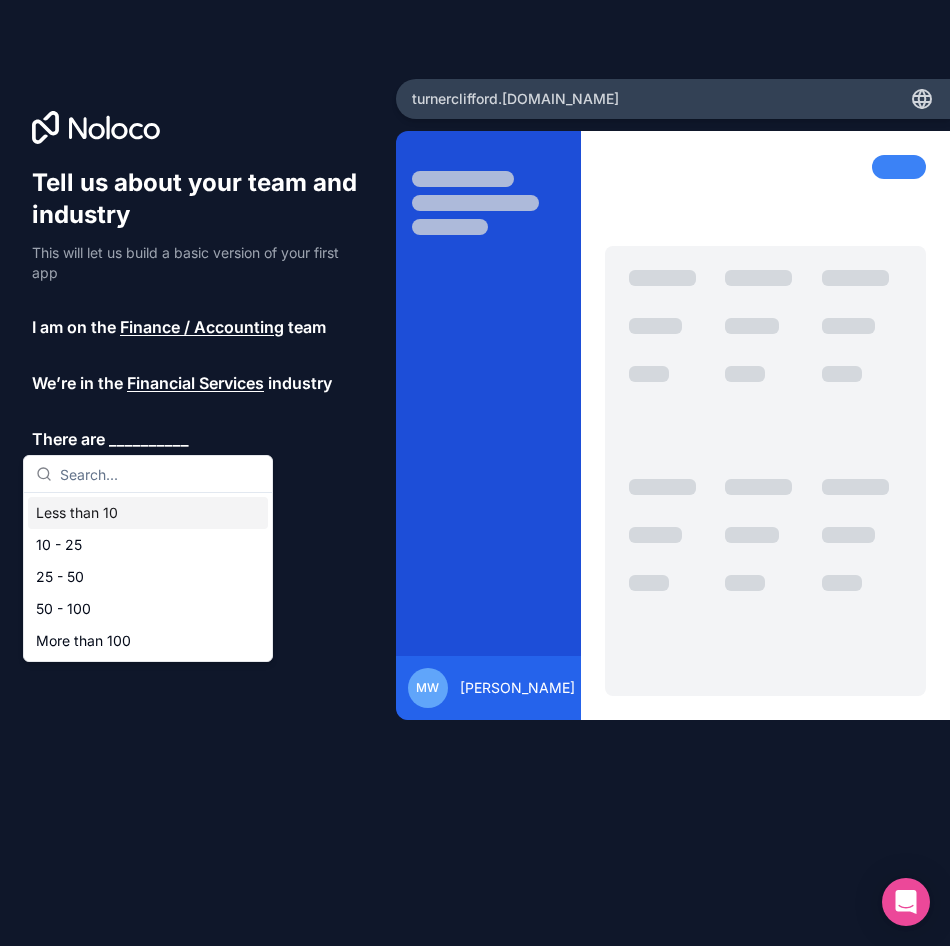 click on "Less than 10" at bounding box center (148, 513) 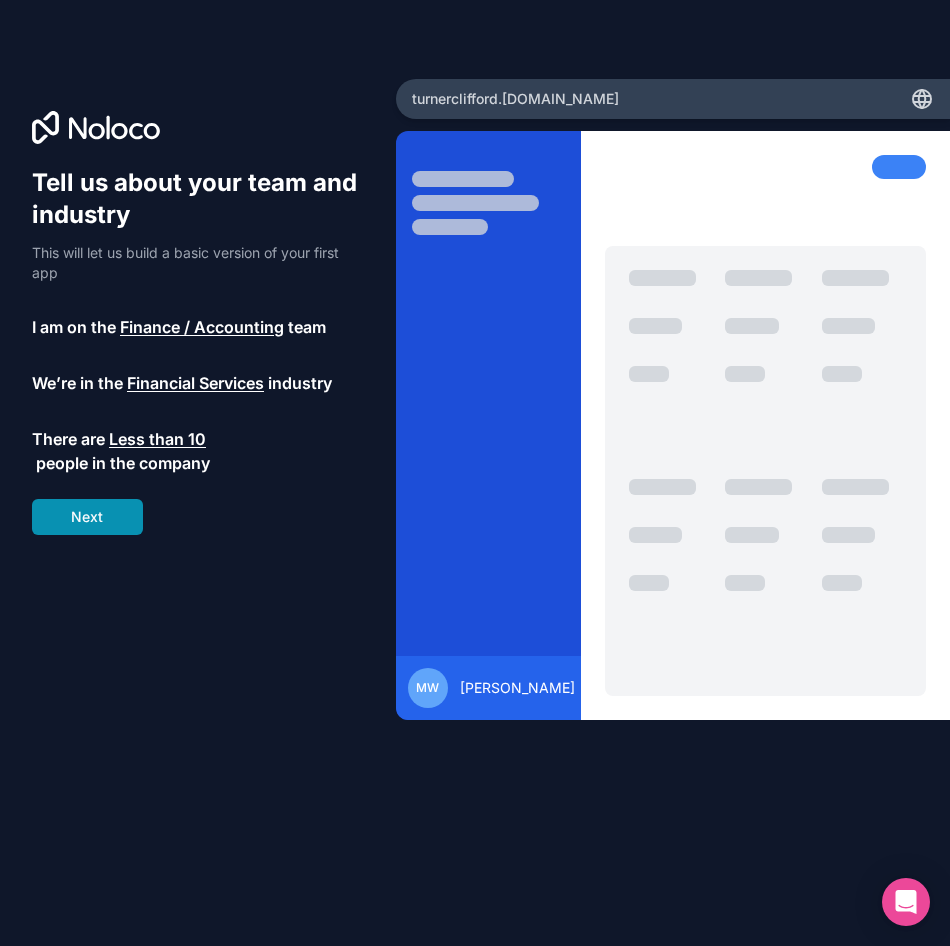 click on "Next" at bounding box center [87, 517] 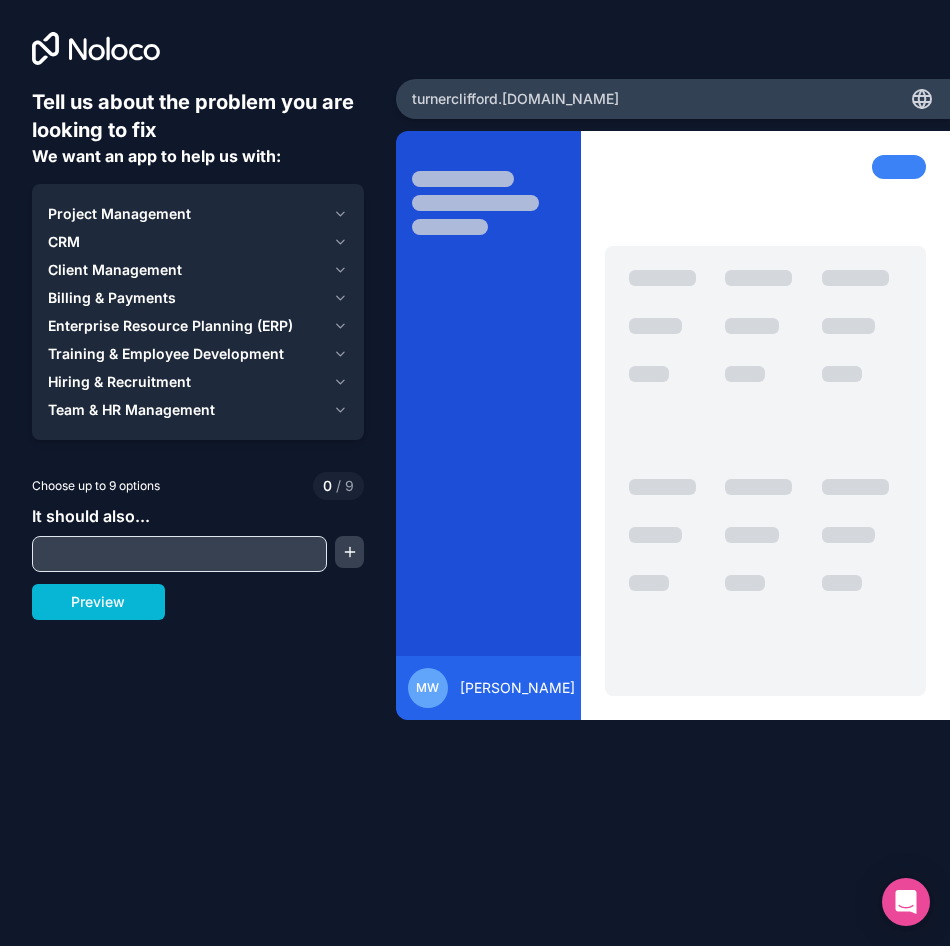 click on "Project Management" at bounding box center [186, 214] 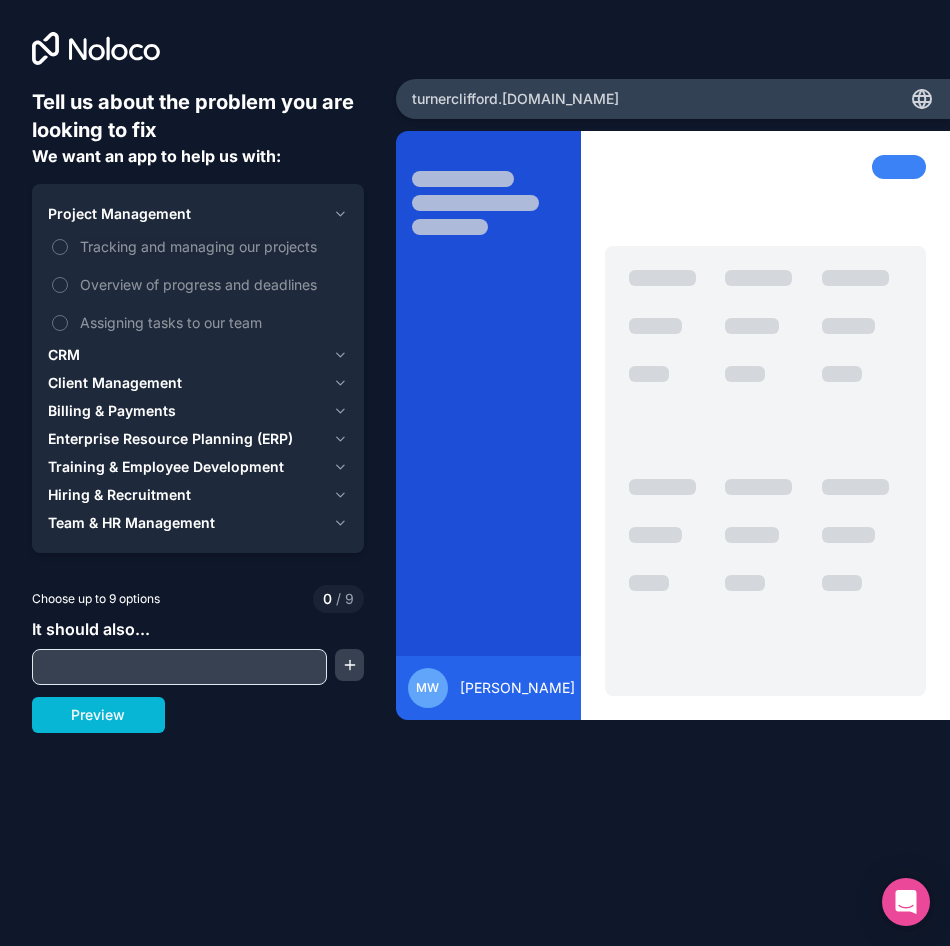 click on "Project Management" at bounding box center (186, 214) 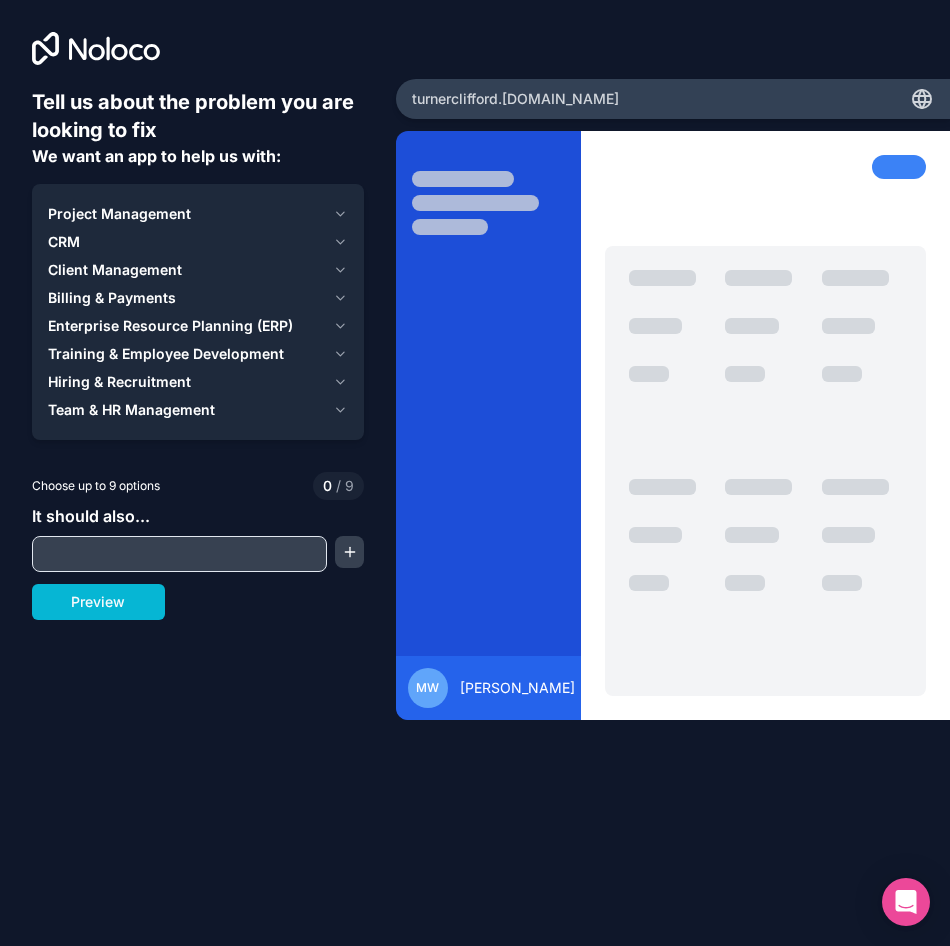 click at bounding box center [179, 554] 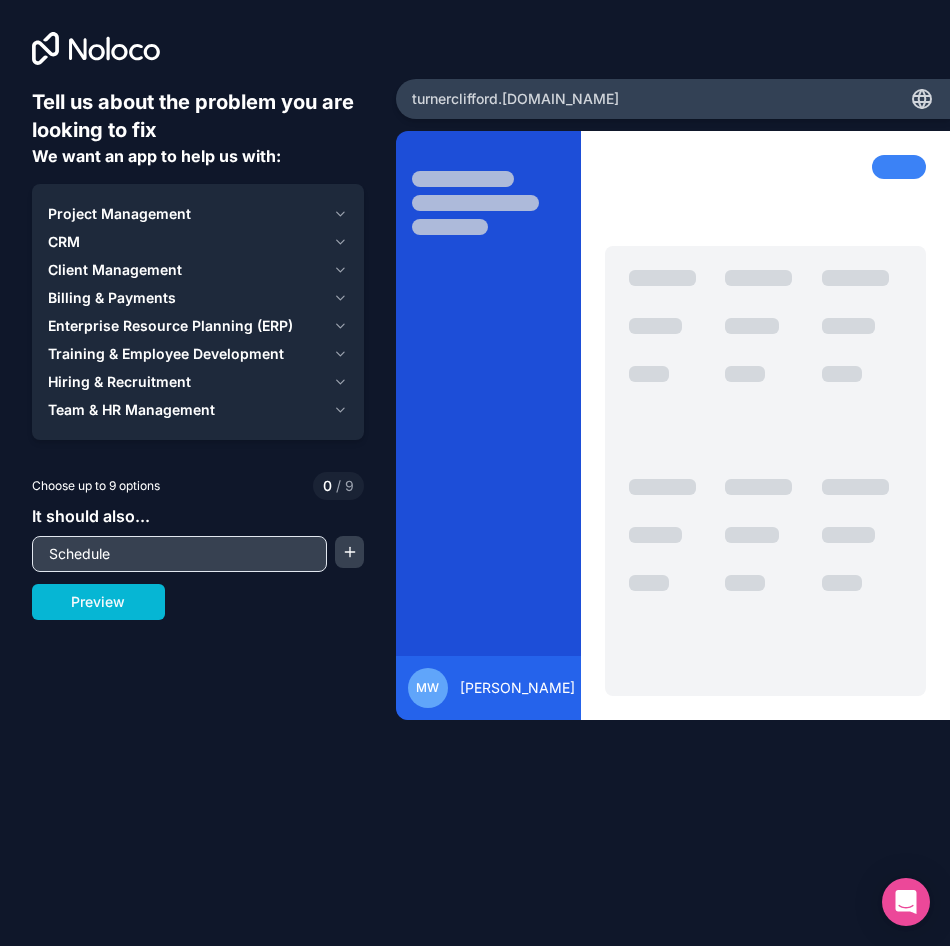 type on "Schedule" 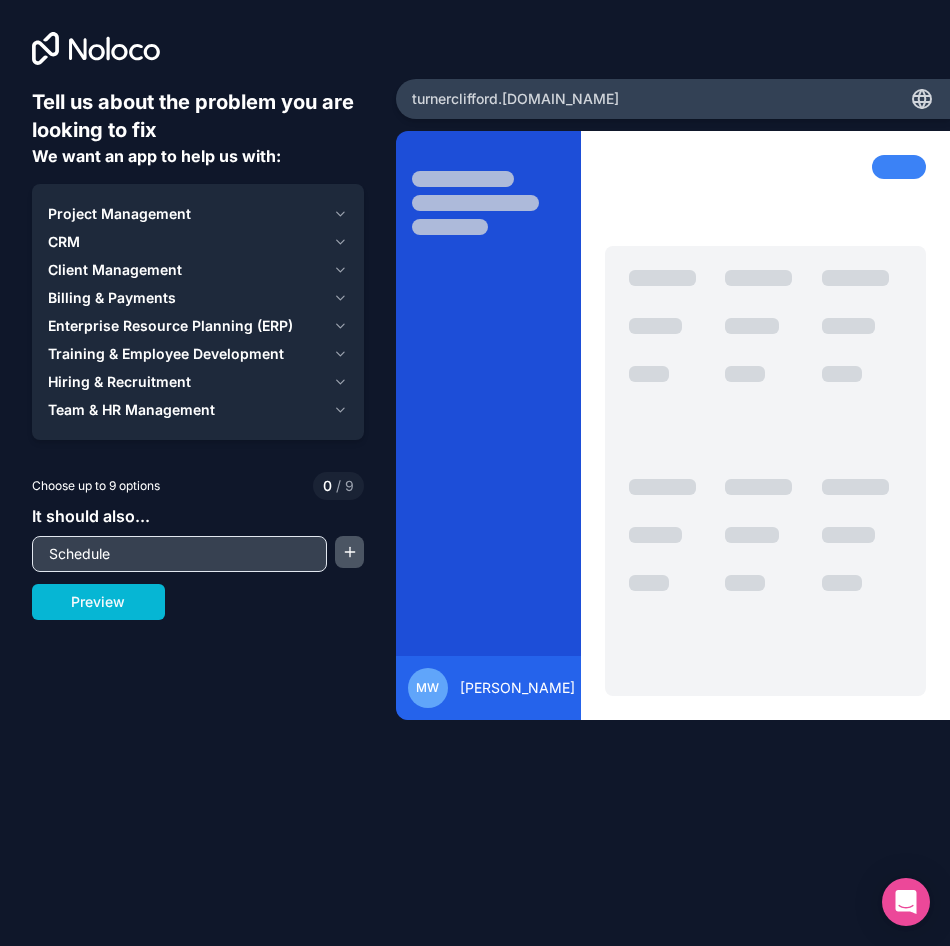 click at bounding box center (349, 552) 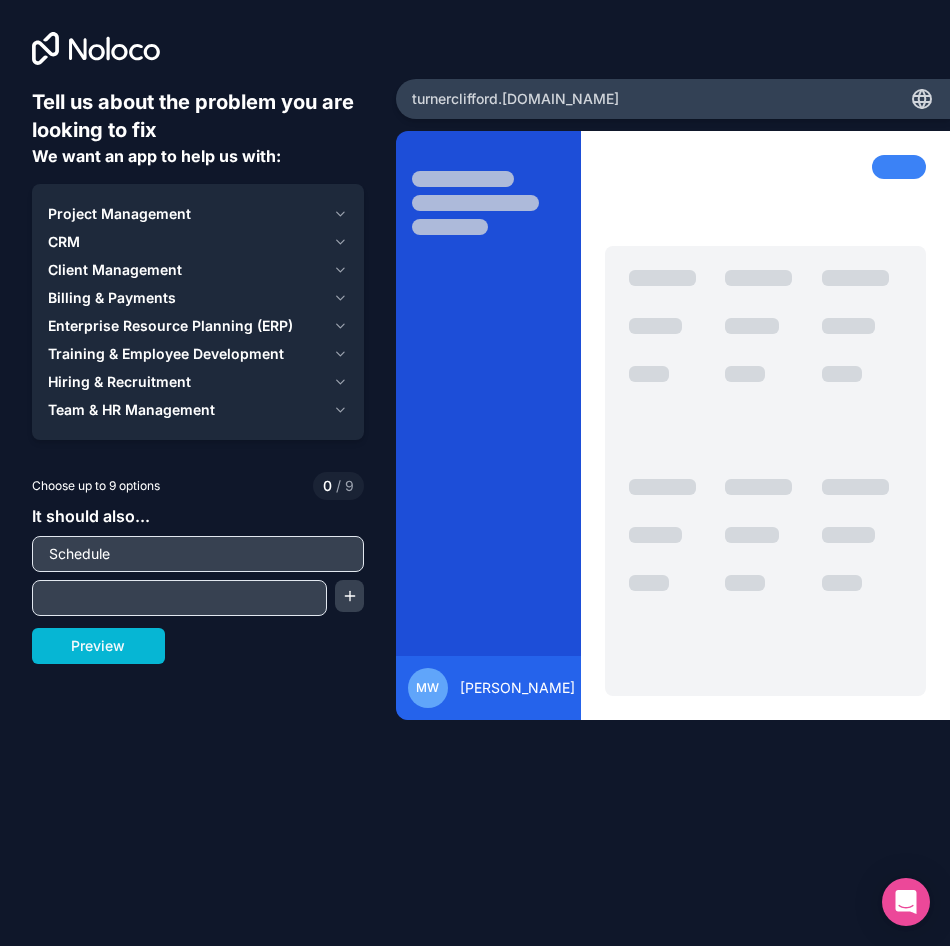 click at bounding box center (179, 598) 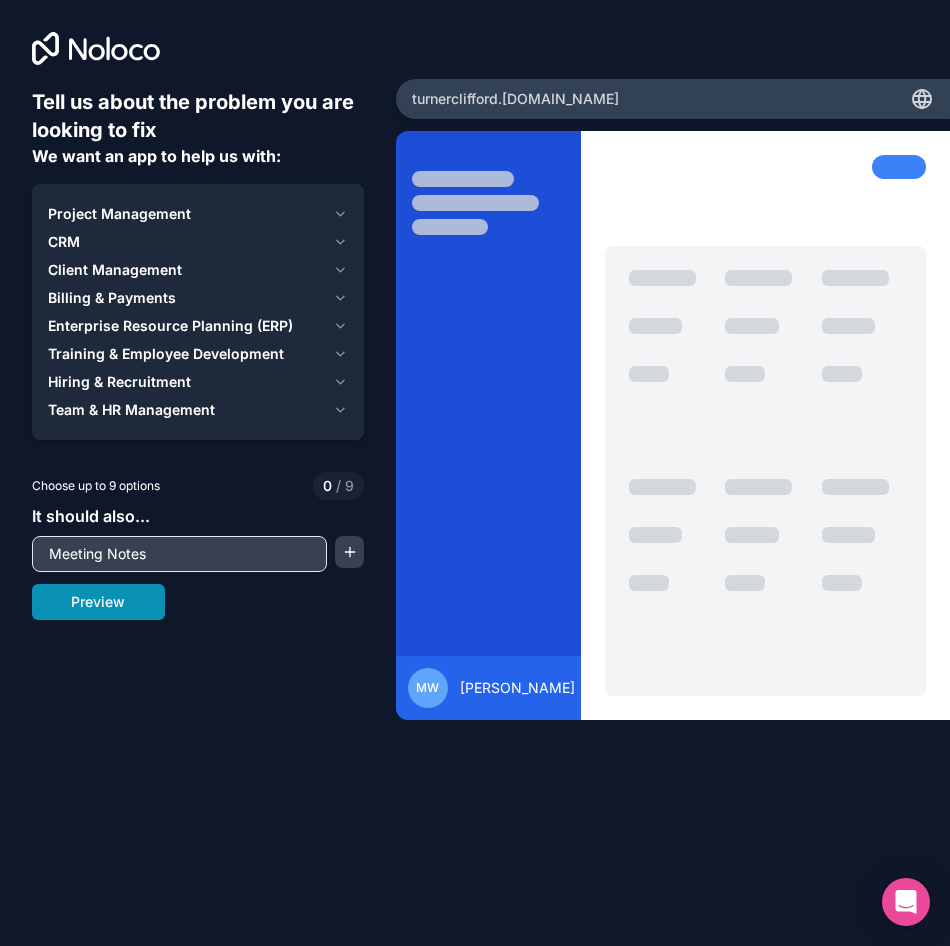 type on "Meeting Notes" 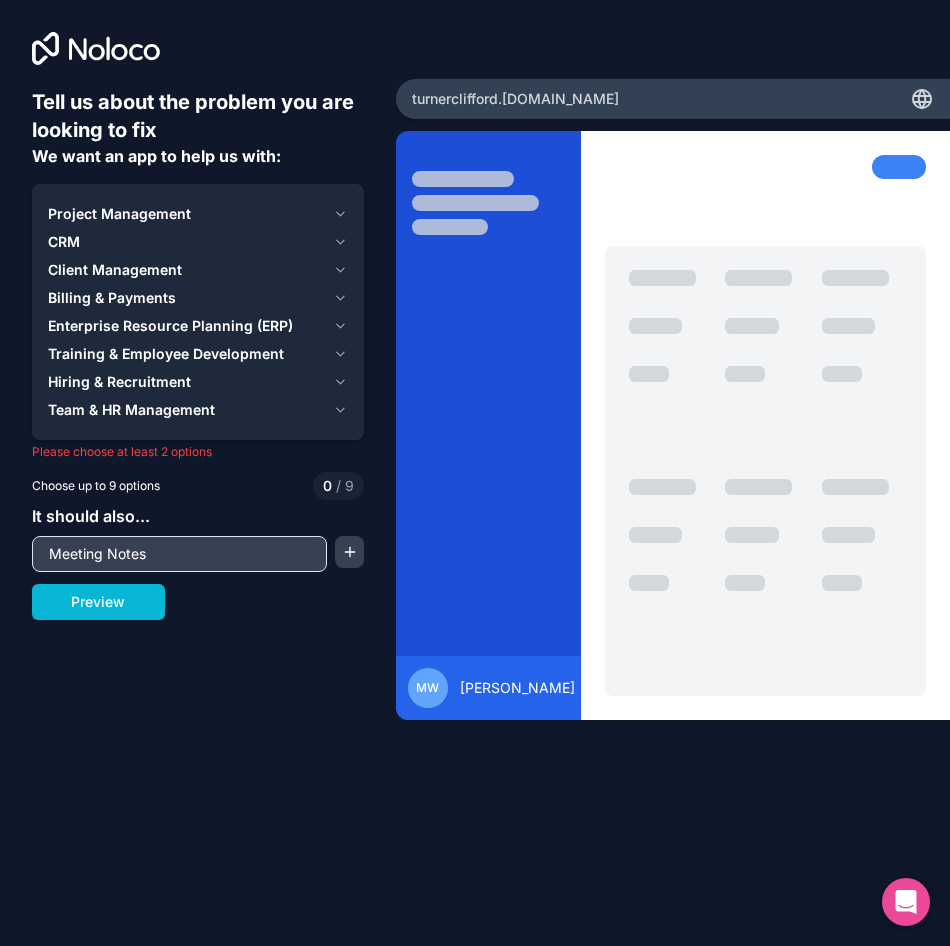 click on "Meeting Notes" at bounding box center [179, 554] 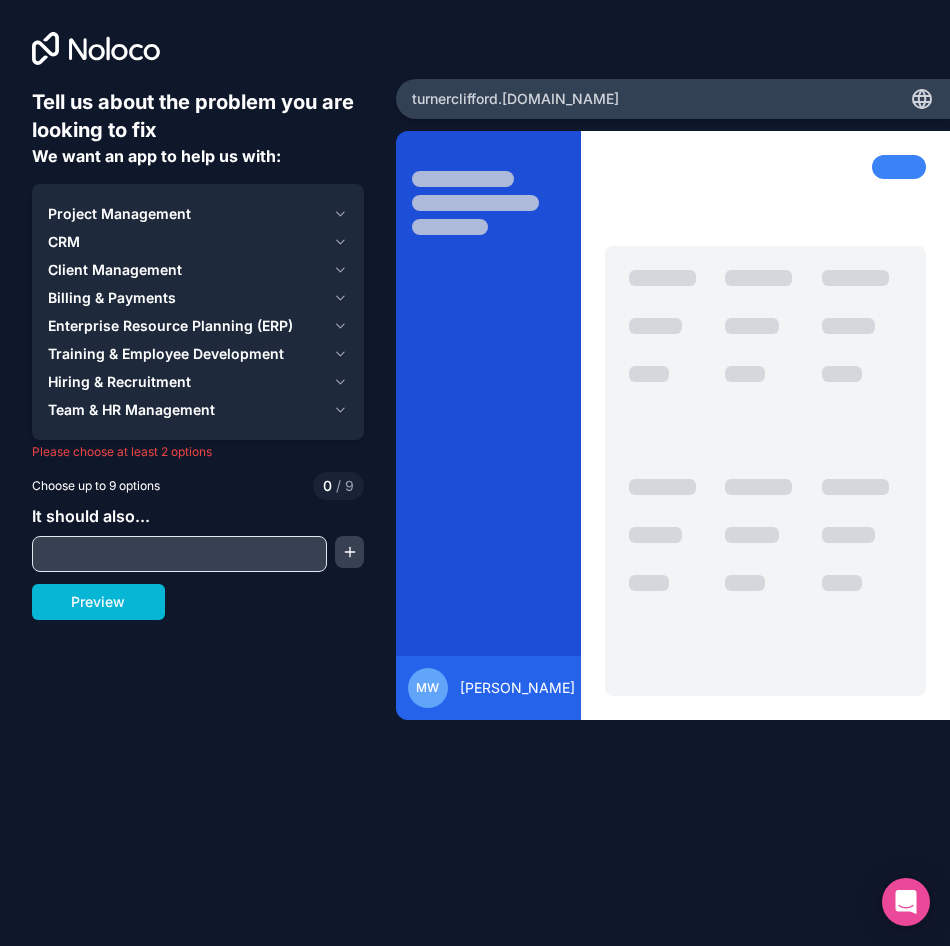type 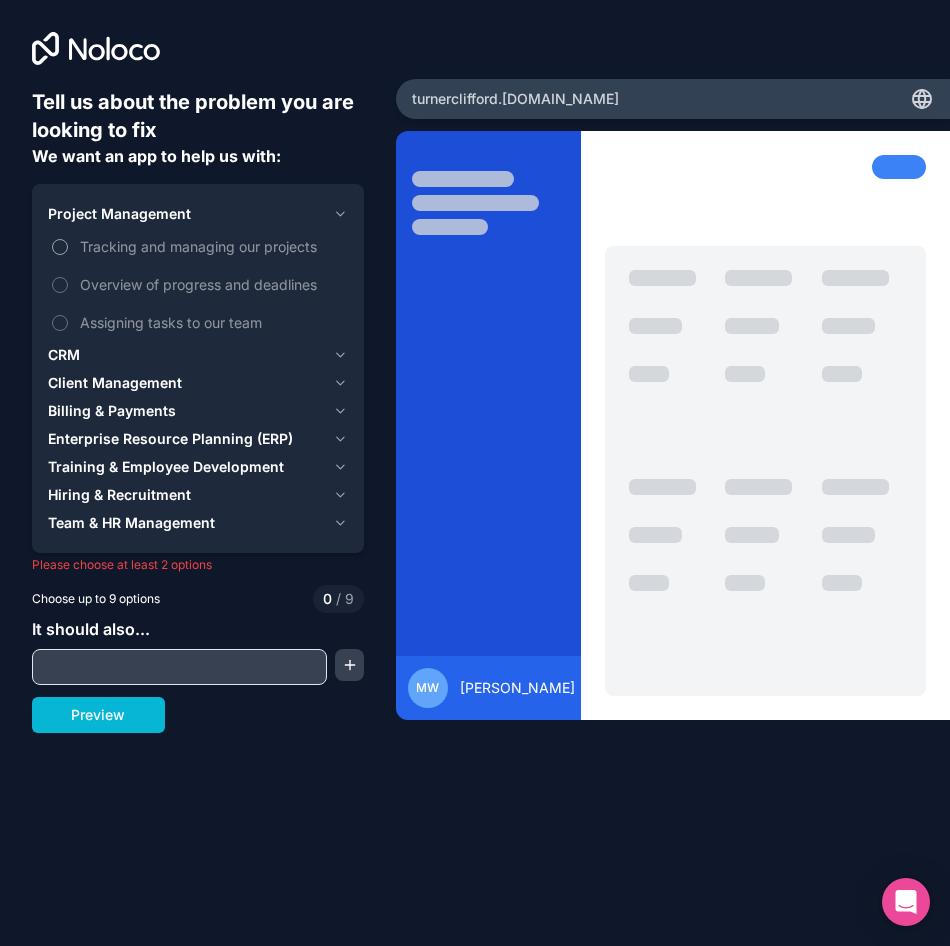 click on "Tracking and managing our projects" at bounding box center [212, 246] 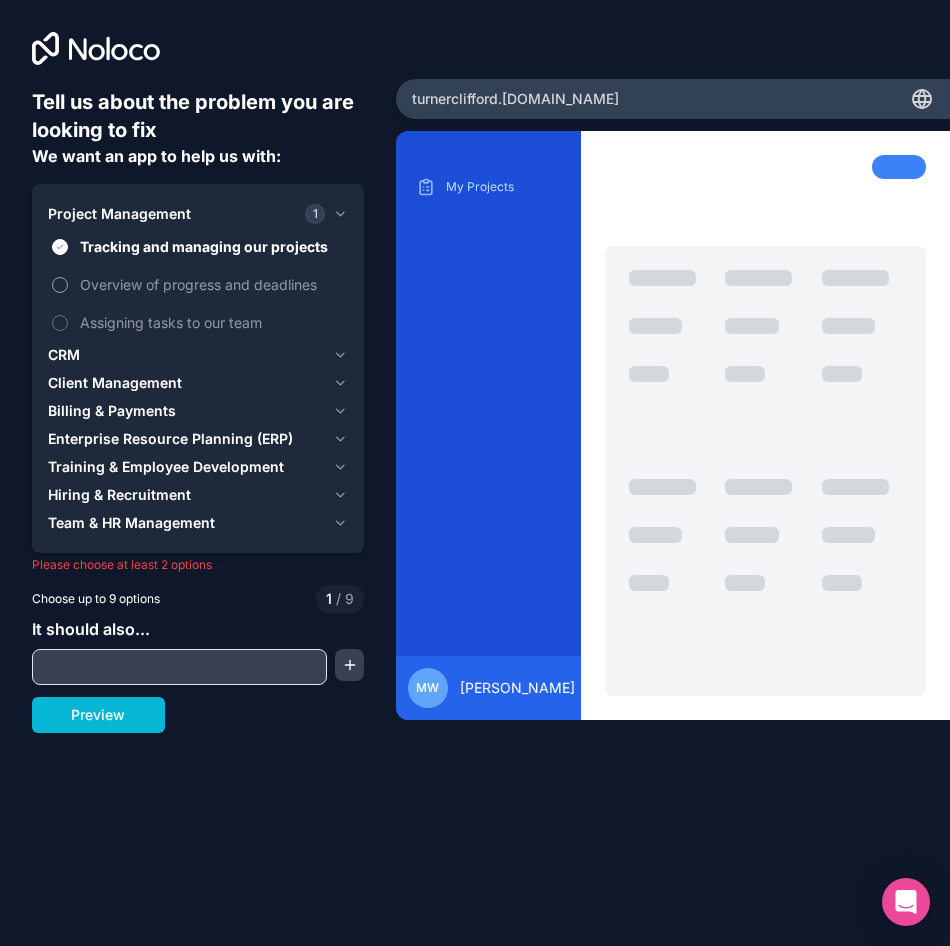 click on "Overview of progress and deadlines" at bounding box center [212, 284] 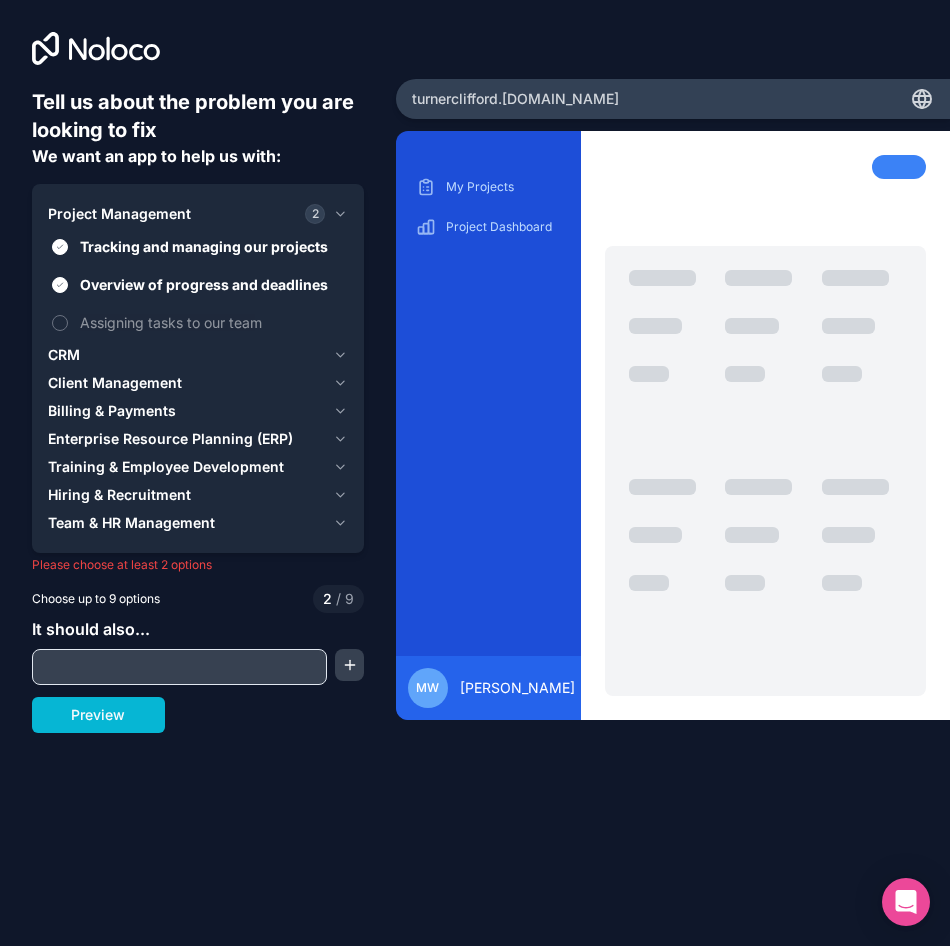 click on "Tracking and managing our projects Overview of progress and deadlines Assigning tasks to our team" at bounding box center (198, 284) 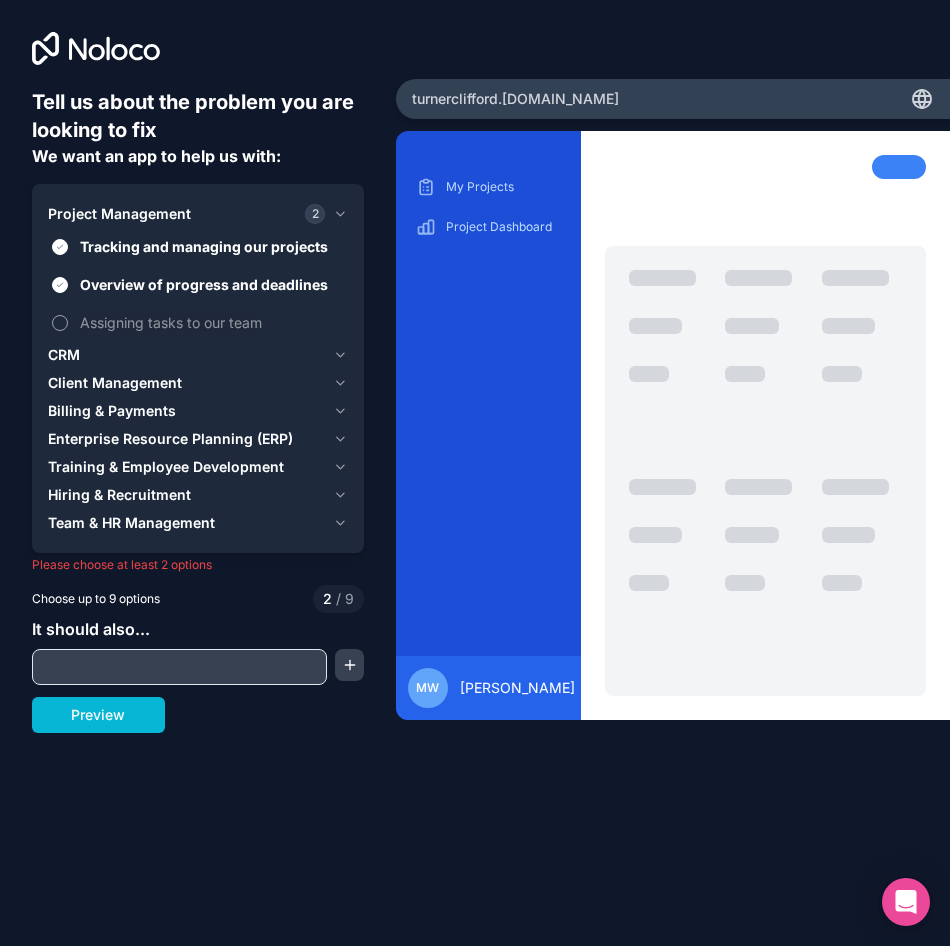 click on "Assigning tasks to our team" at bounding box center [212, 322] 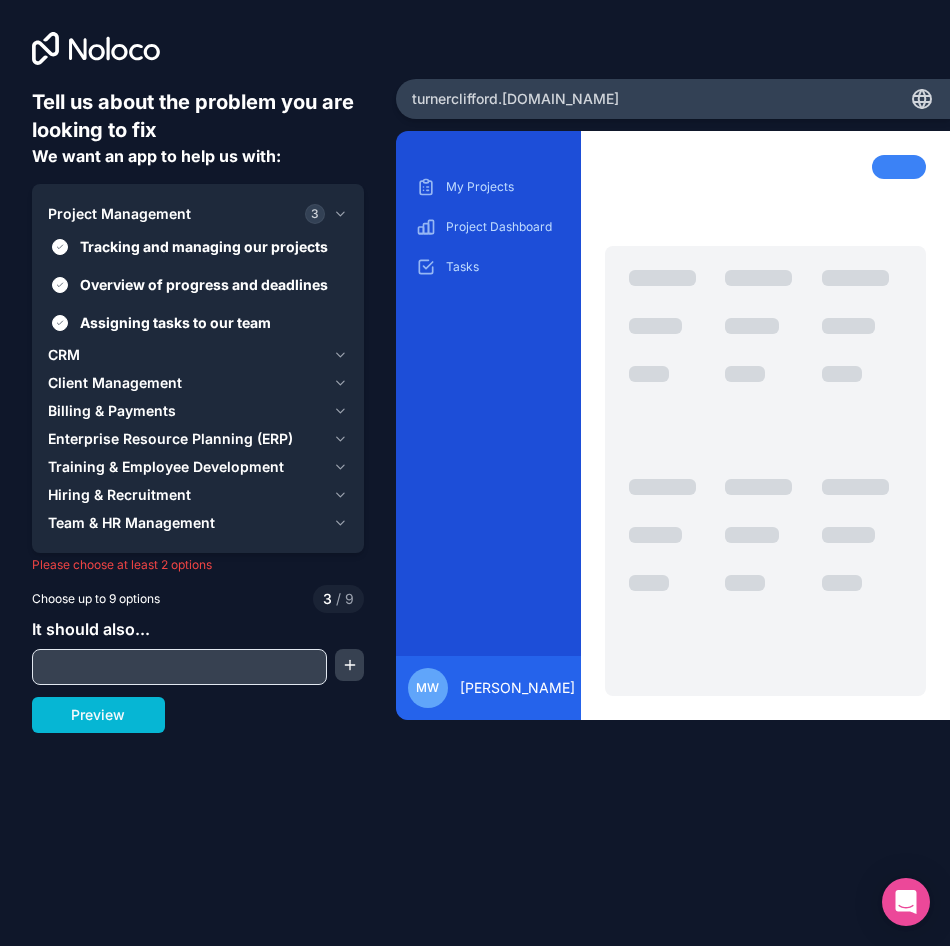 click on "CRM" at bounding box center (186, 355) 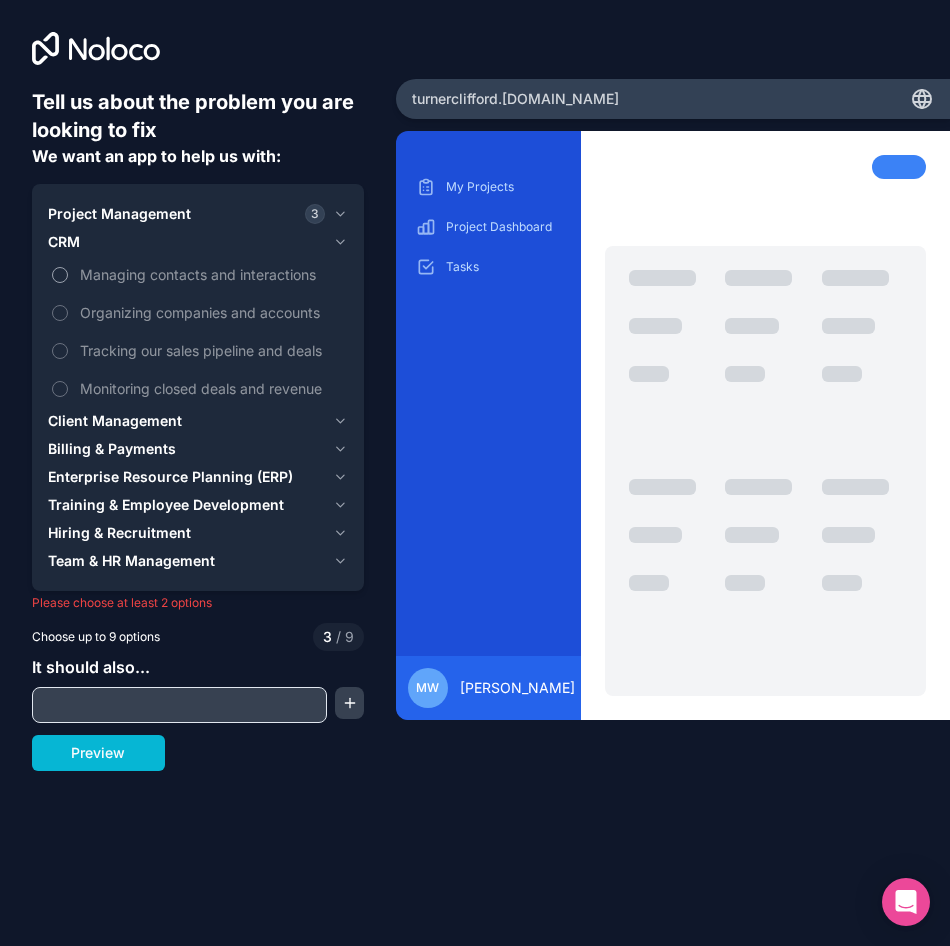 click on "Managing contacts and interactions" at bounding box center [212, 274] 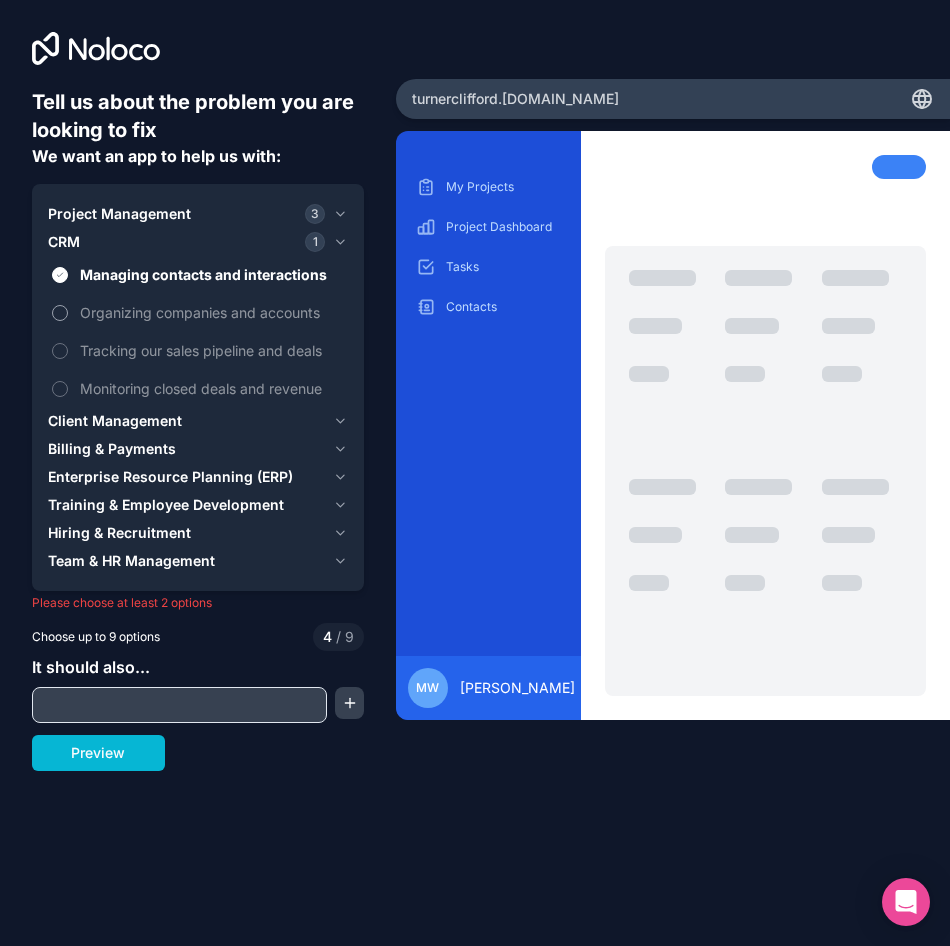 click on "Organizing companies and accounts" at bounding box center [212, 312] 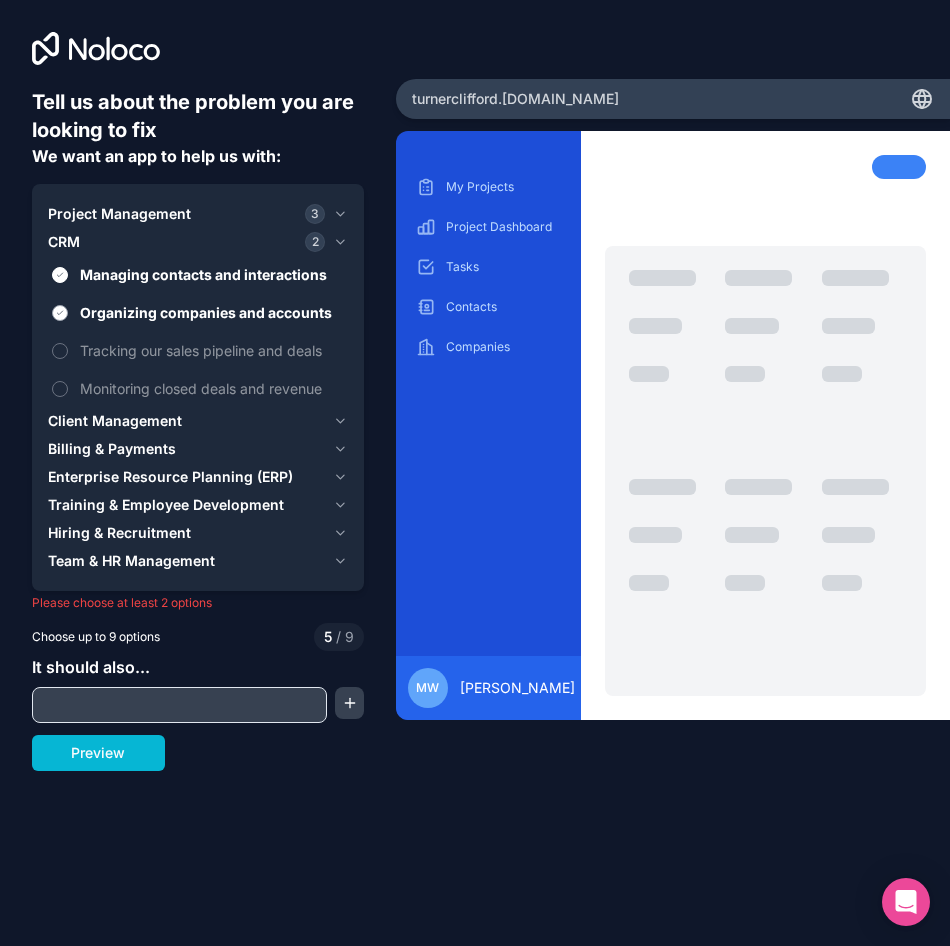 click on "Organizing companies and accounts" at bounding box center (212, 312) 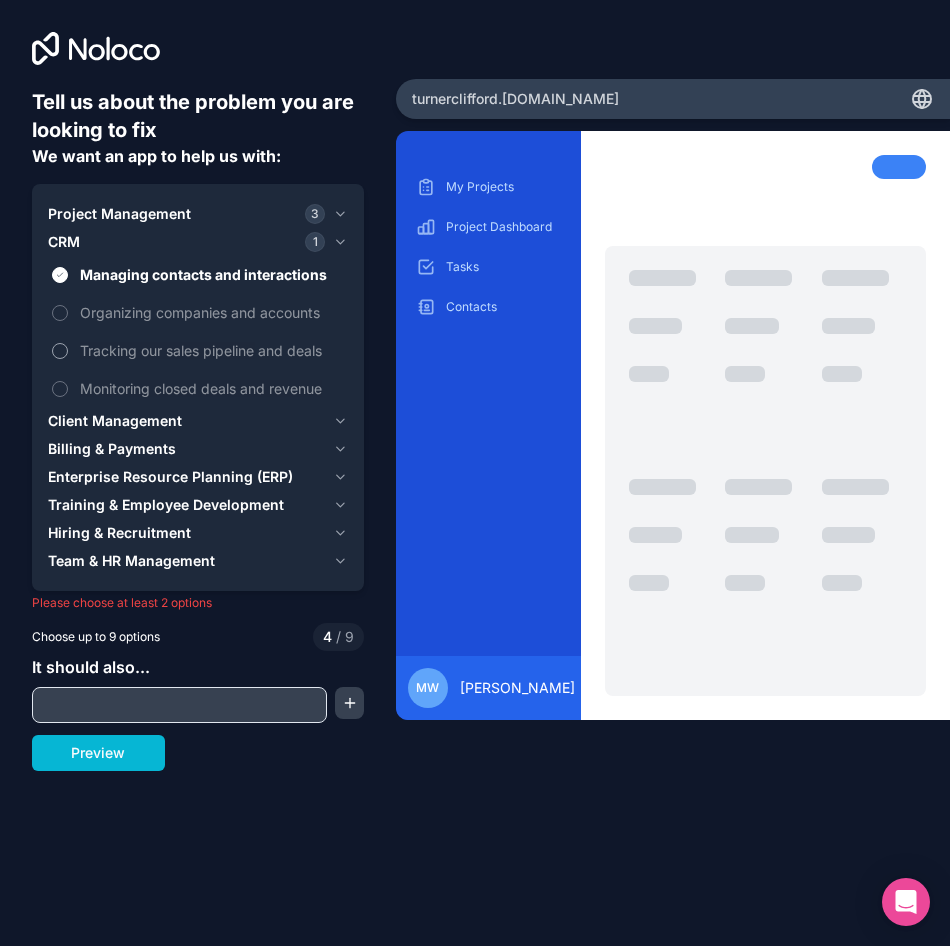 click on "Tracking our sales pipeline and deals" at bounding box center [212, 350] 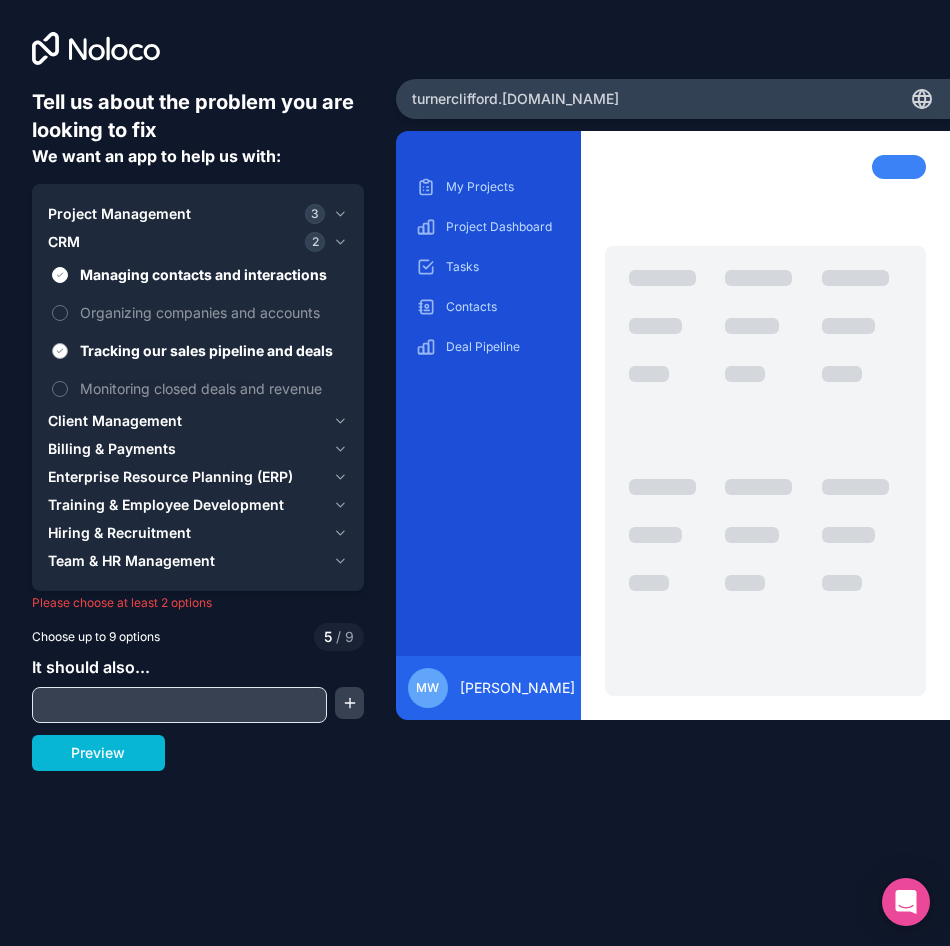 click on "Tracking our sales pipeline and deals" at bounding box center (212, 350) 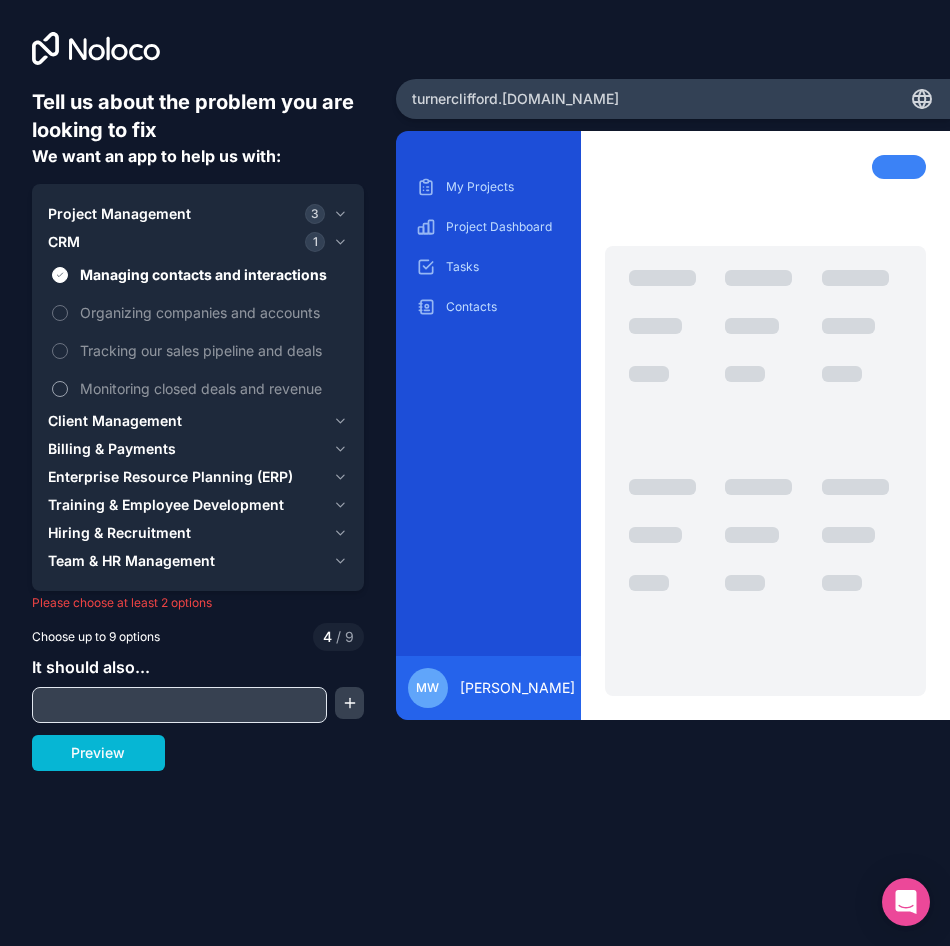 click on "Monitoring closed deals and revenue" at bounding box center (212, 388) 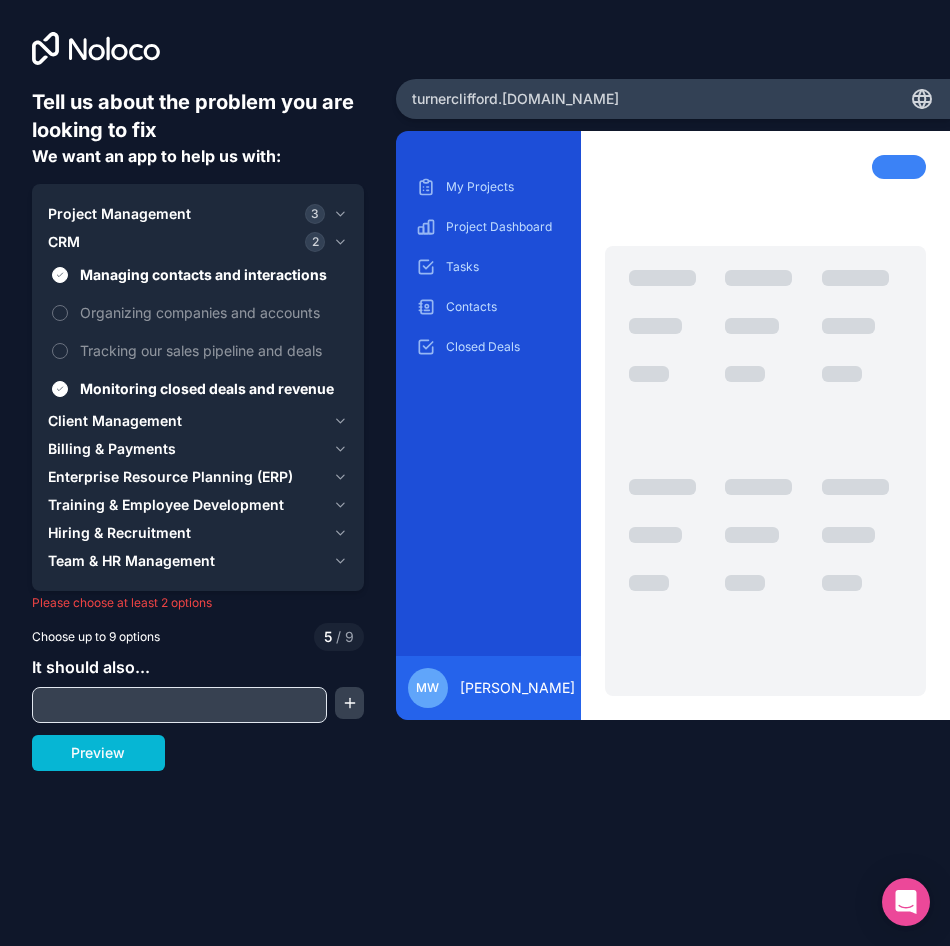 click on "Client Management" at bounding box center (115, 421) 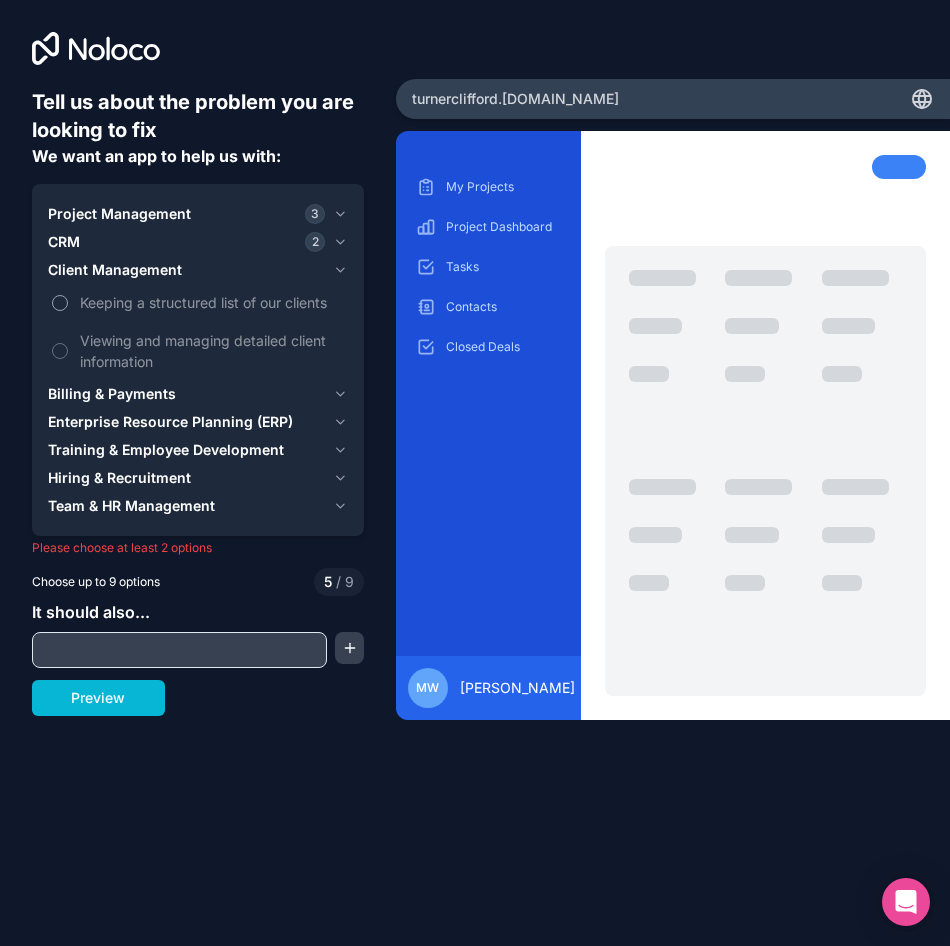 click on "Keeping a structured list of our clients" at bounding box center [212, 302] 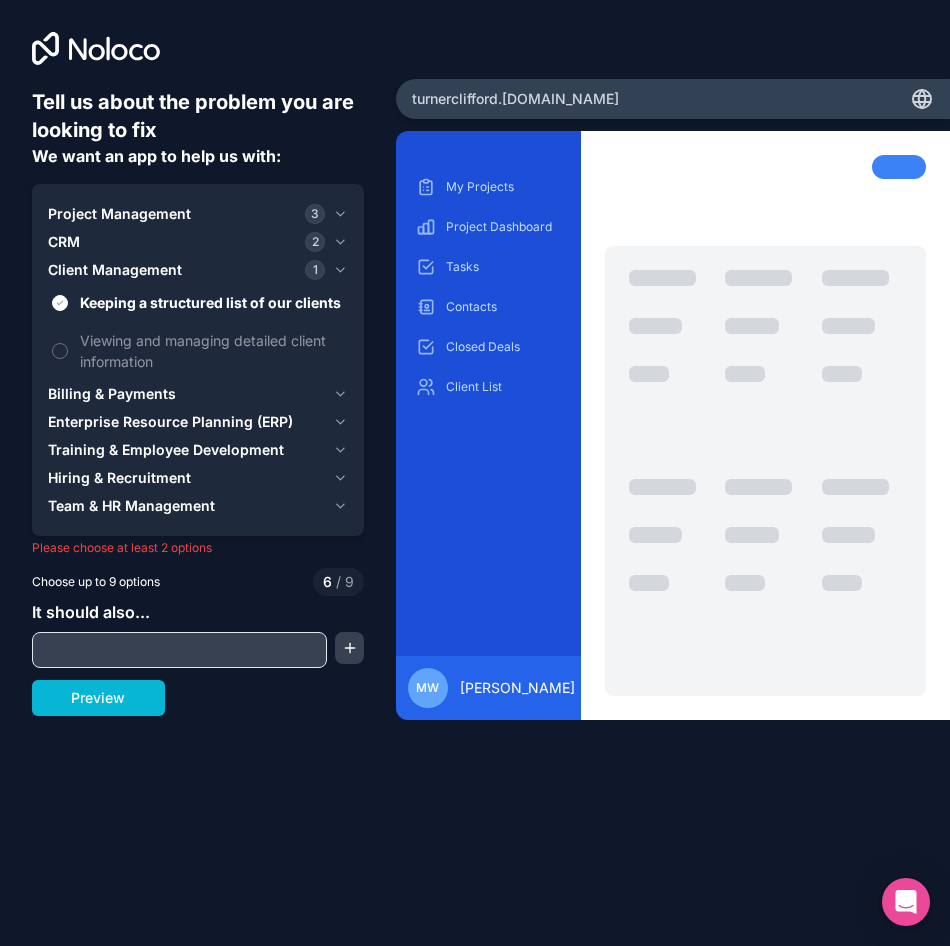 click on "Billing & Payments" at bounding box center (112, 394) 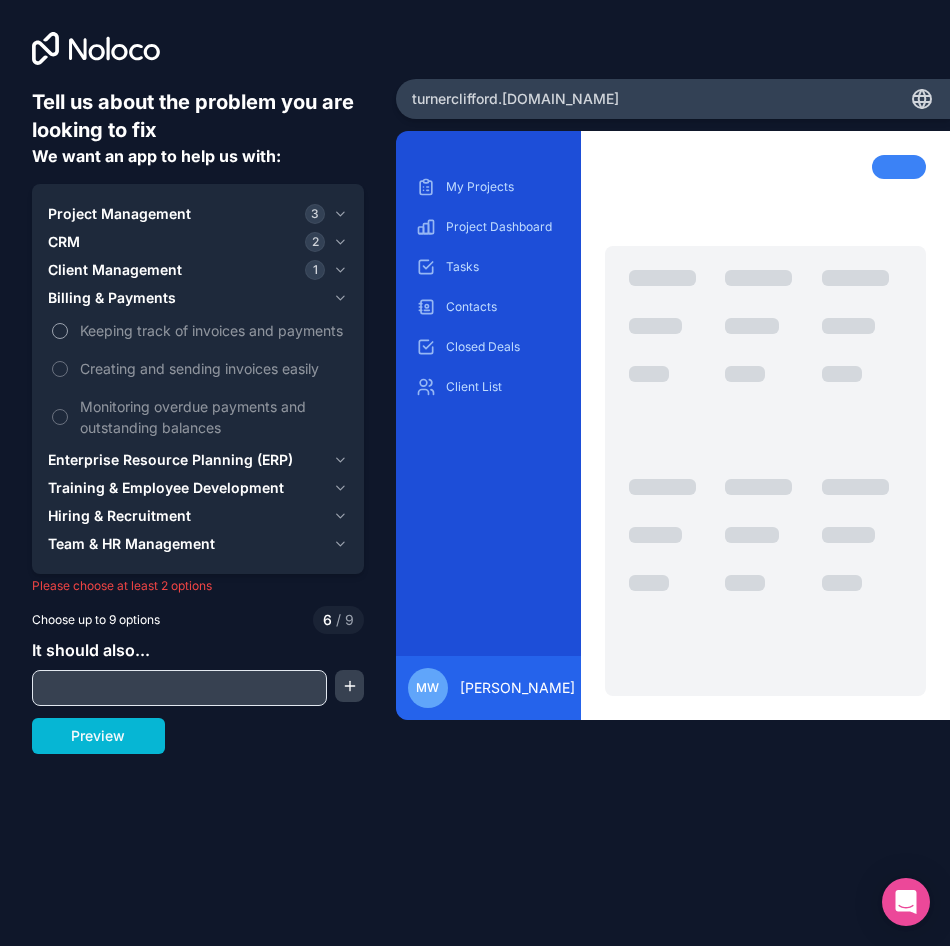 click on "Keeping track of invoices and payments" at bounding box center [212, 330] 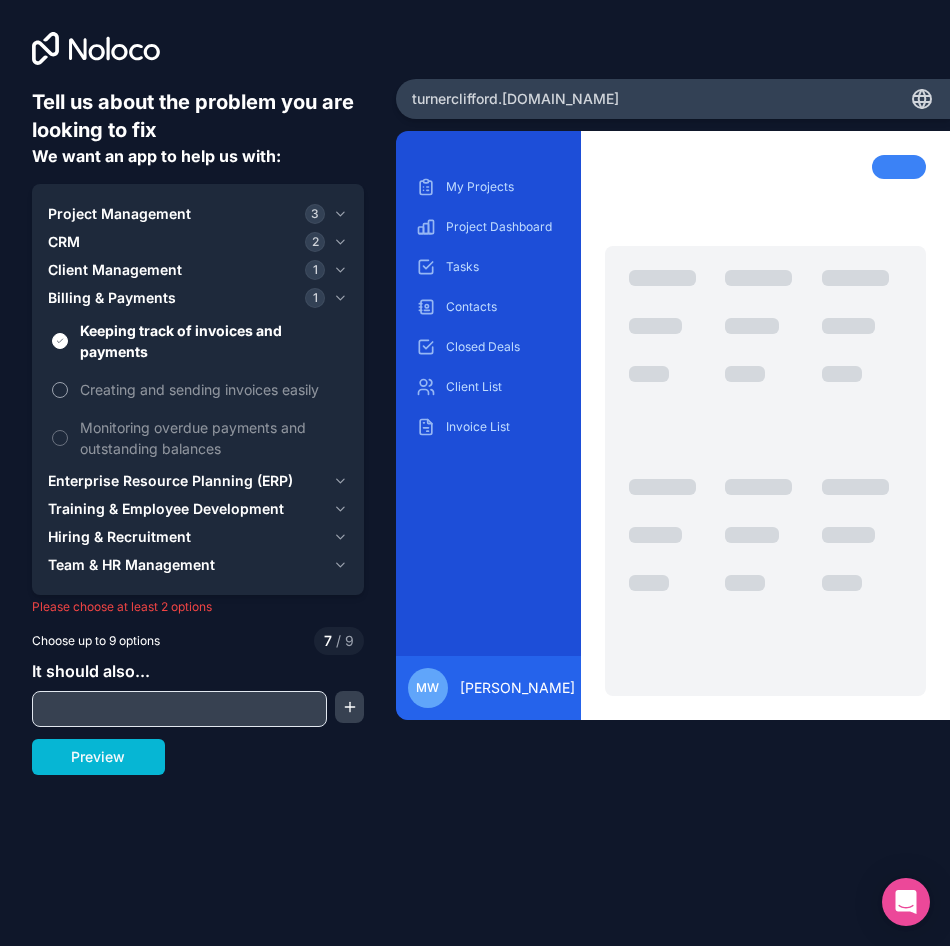click on "Creating and sending invoices easily" at bounding box center (212, 389) 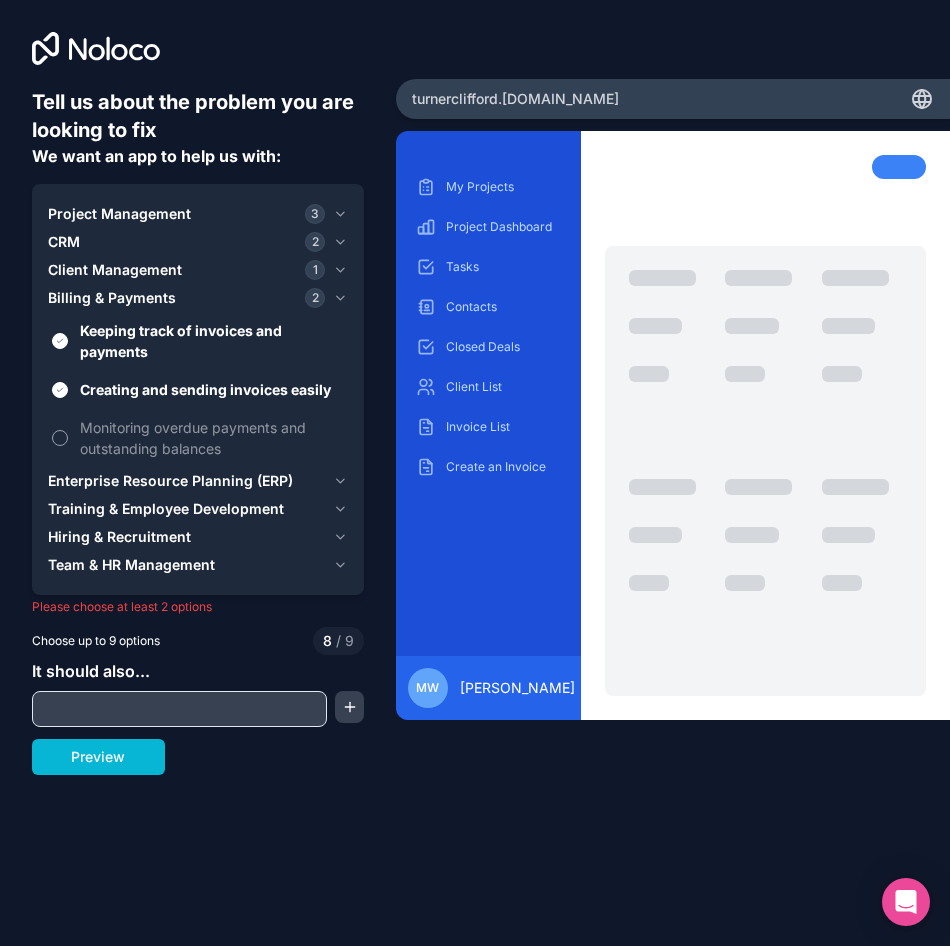 click on "Monitoring overdue payments and outstanding balances" at bounding box center [212, 438] 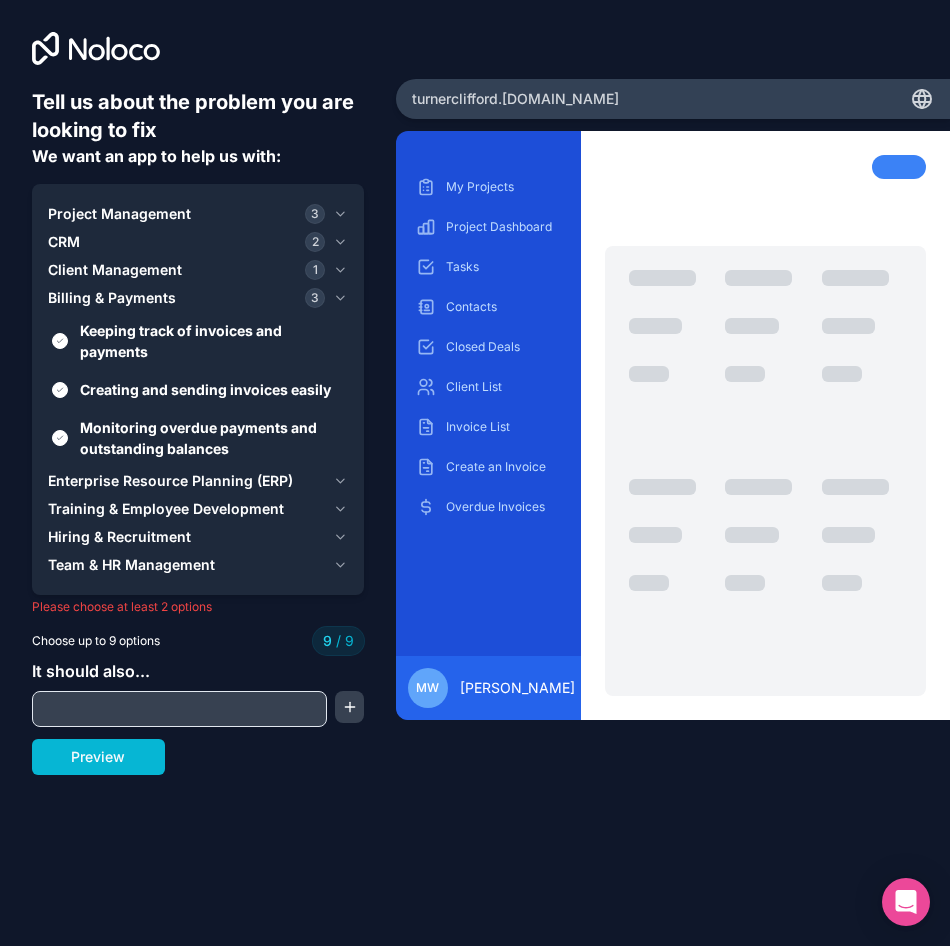 click on "Enterprise Resource Planning (ERP)" at bounding box center (170, 481) 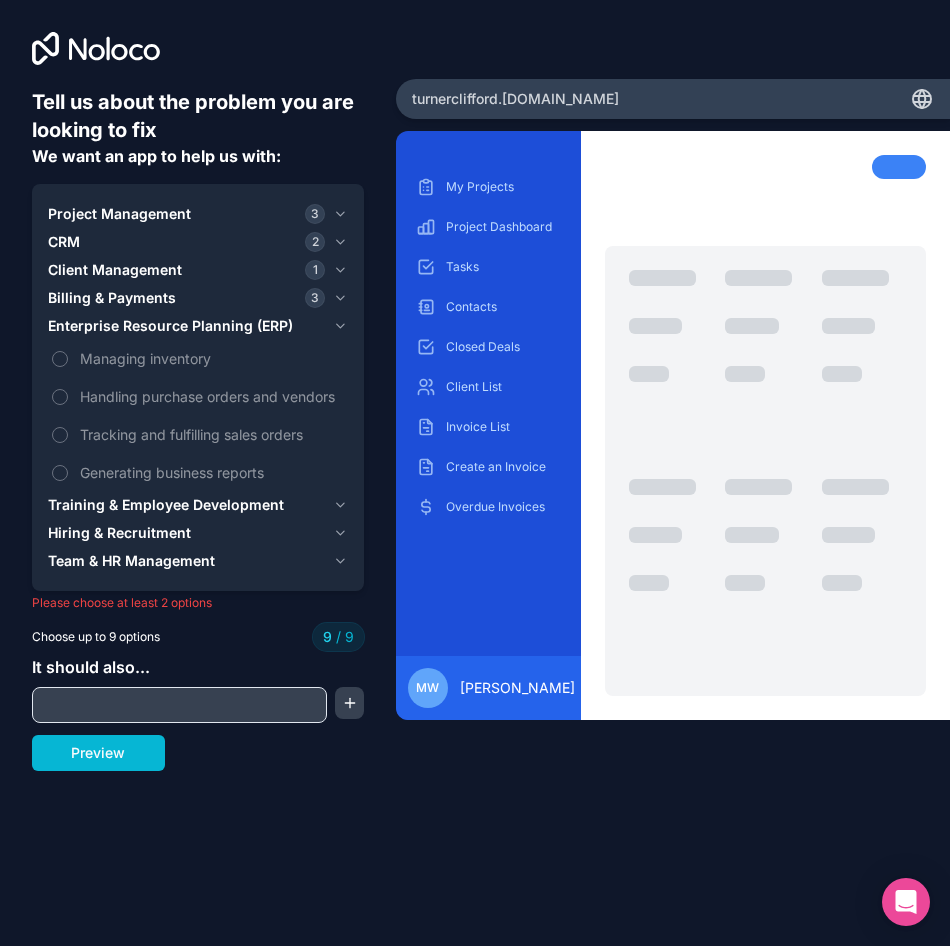 click on "Training & Employee Development" at bounding box center [166, 505] 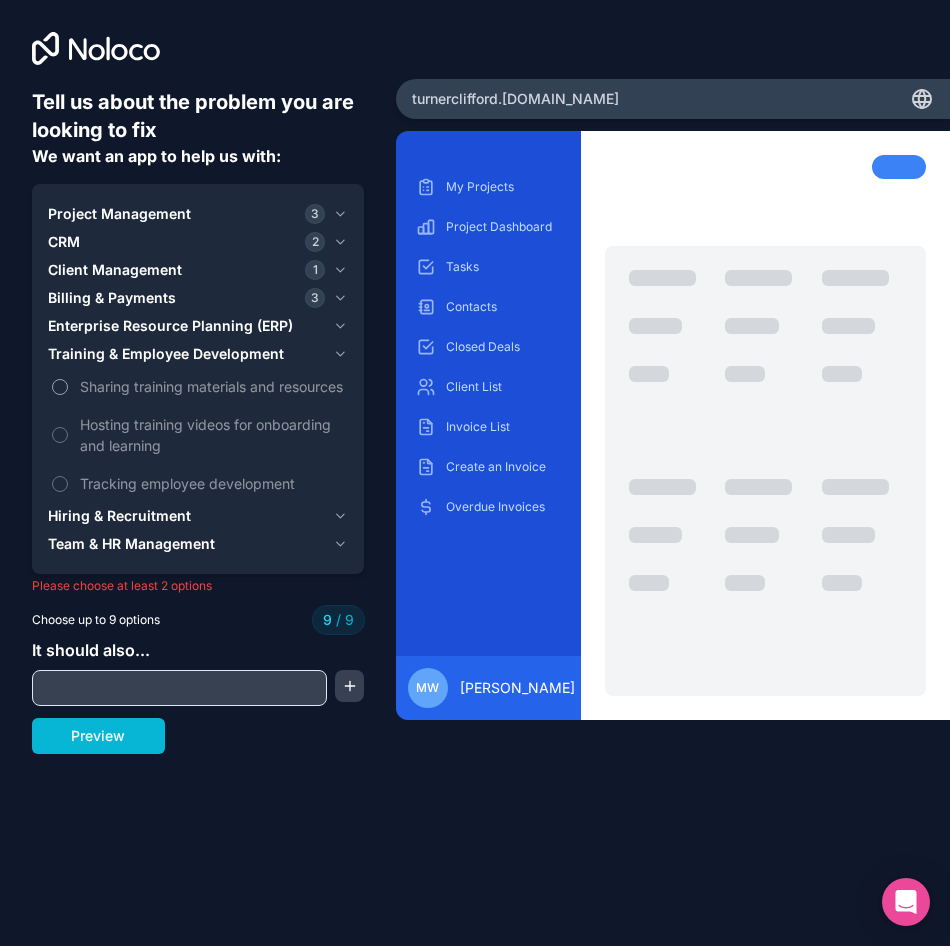 click on "Sharing training materials and resources" at bounding box center [212, 386] 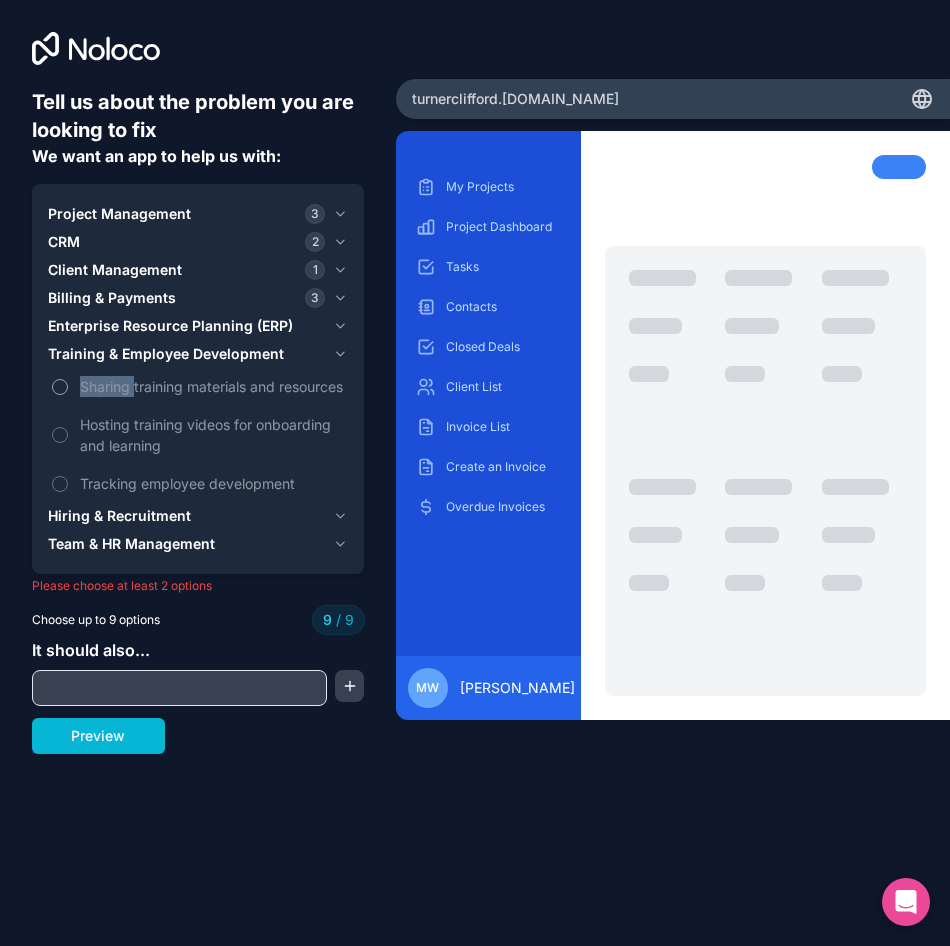 click on "Sharing training materials and resources" at bounding box center (212, 386) 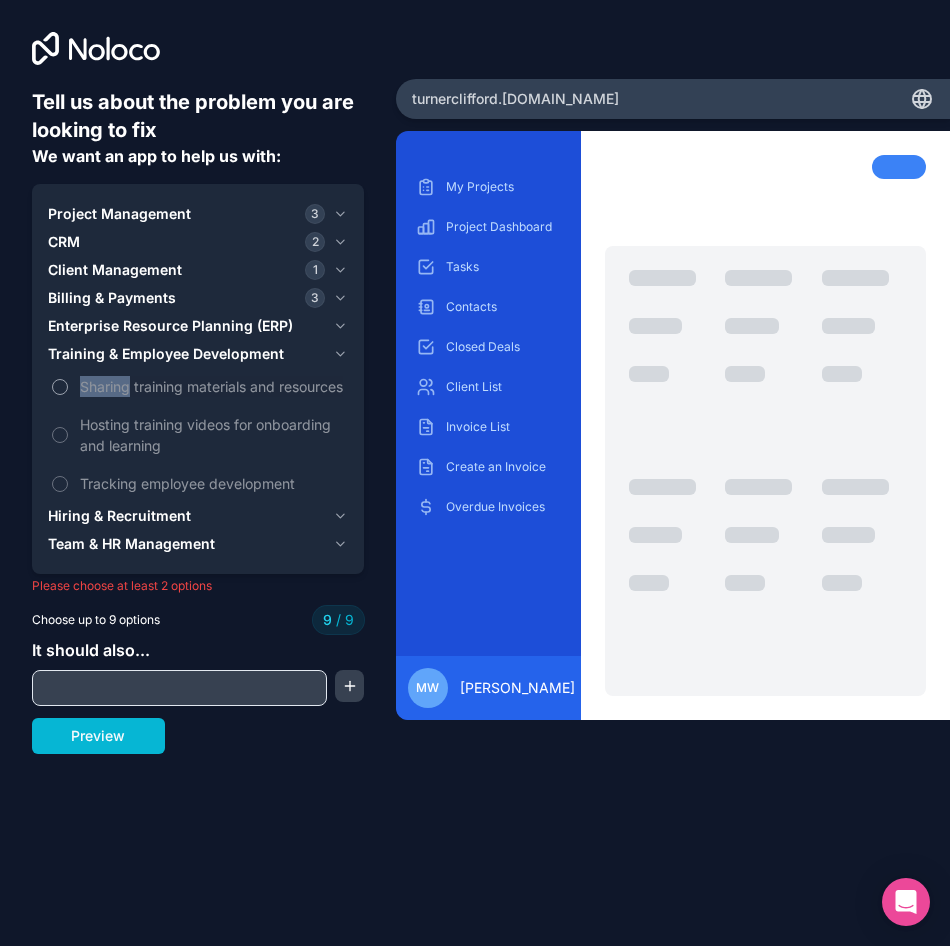 drag, startPoint x: 82, startPoint y: 391, endPoint x: 48, endPoint y: 404, distance: 36.40055 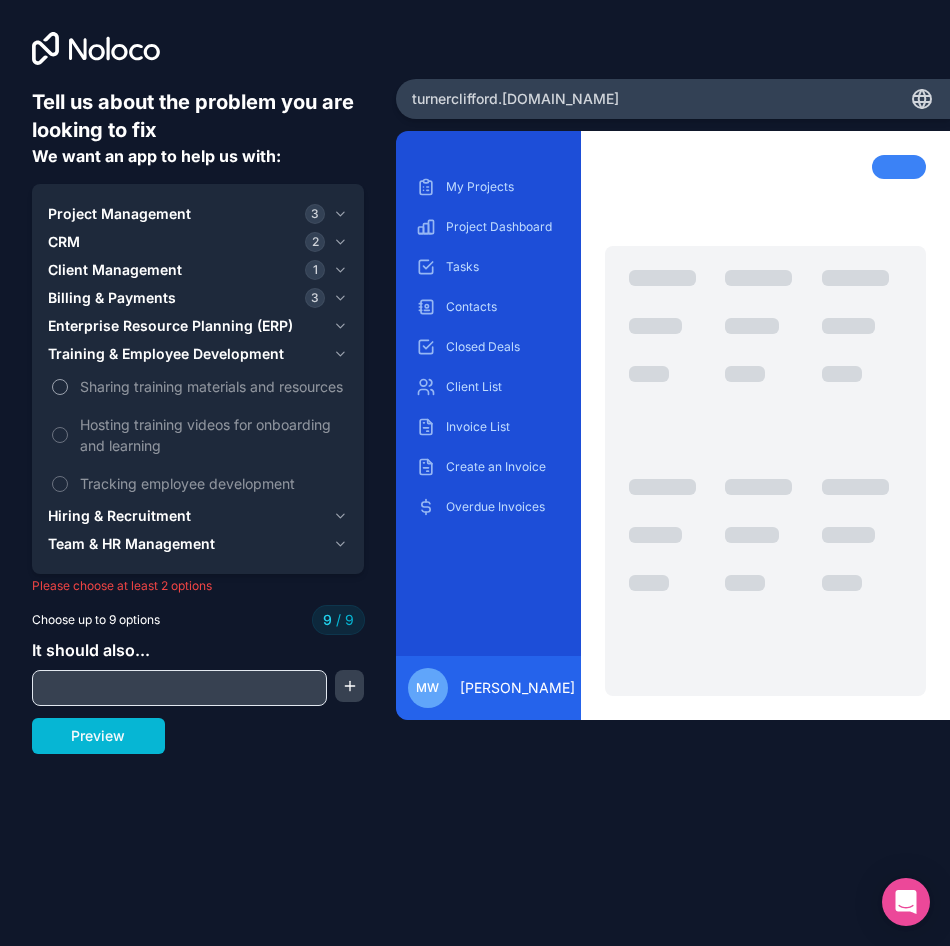 click on "Sharing training materials and resources" at bounding box center [212, 386] 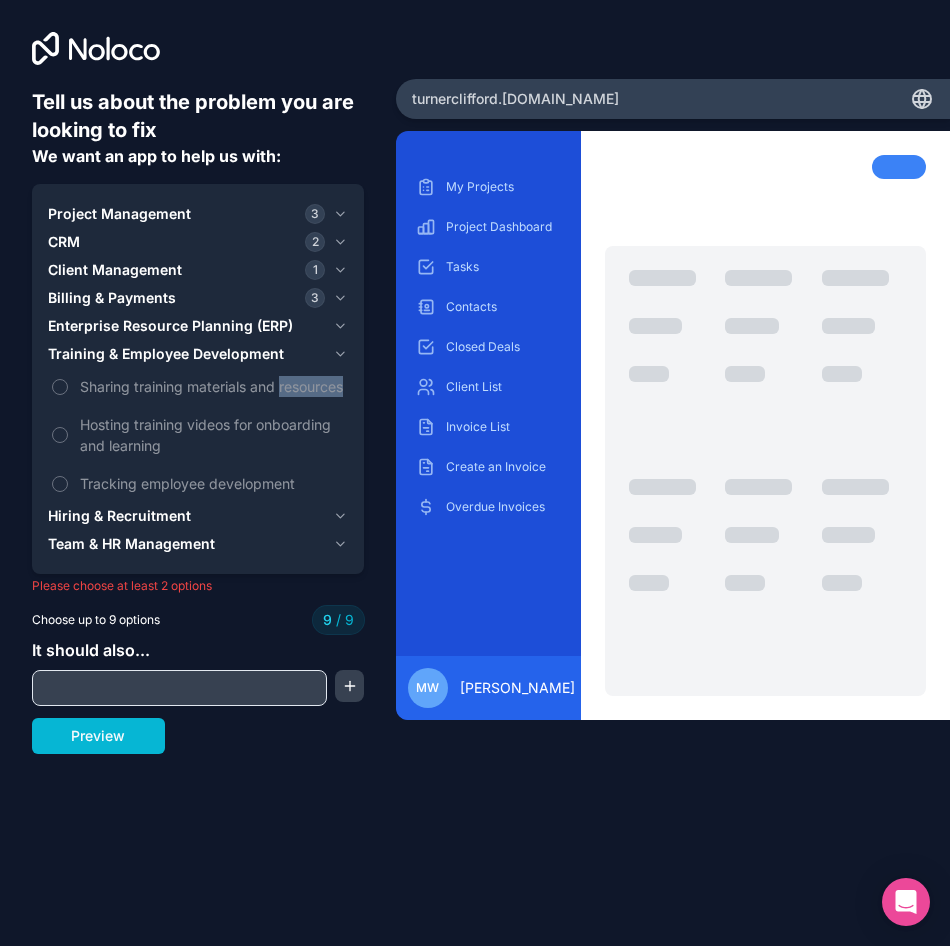 click on "Enterprise Resource Planning (ERP)" at bounding box center [170, 326] 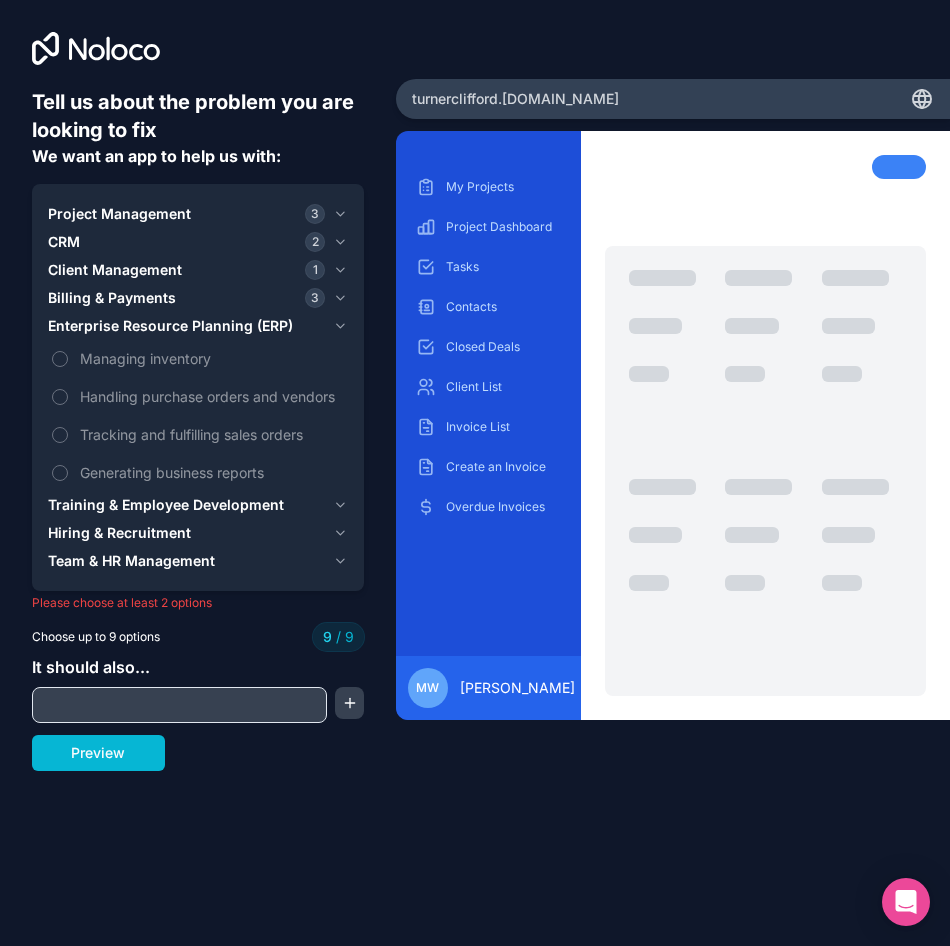 click on "Billing & Payments" at bounding box center [112, 298] 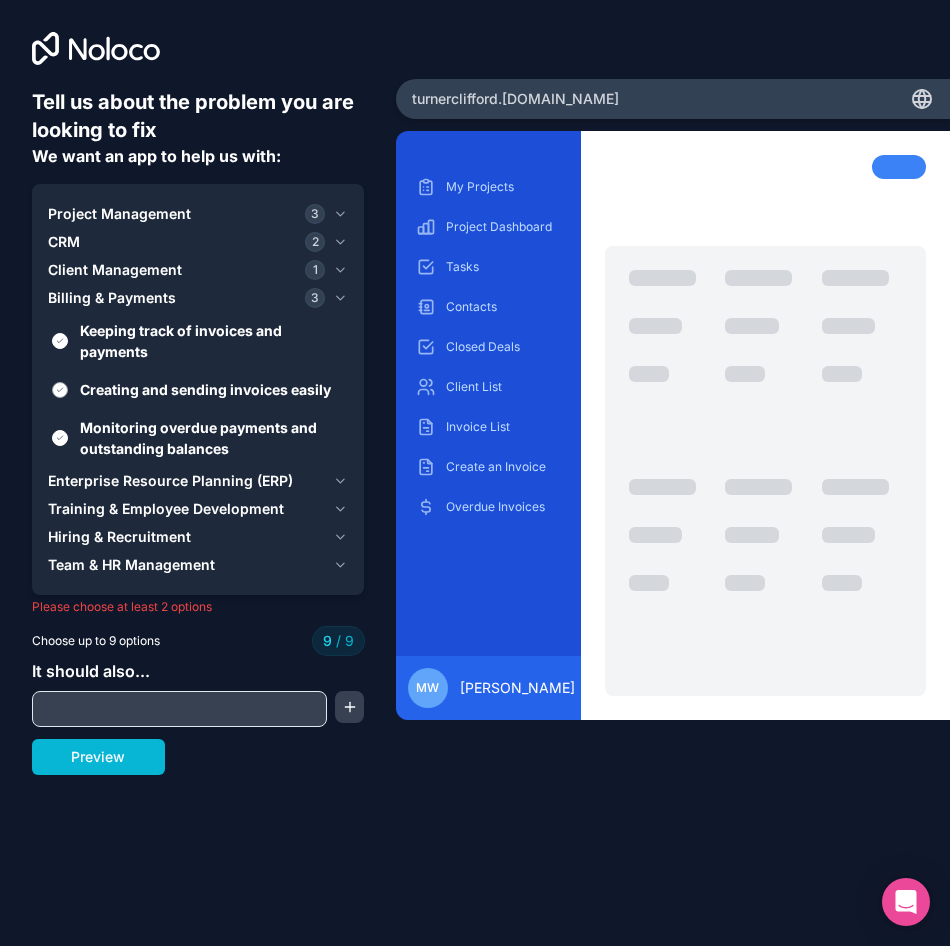 click on "Creating and sending invoices easily" at bounding box center [212, 389] 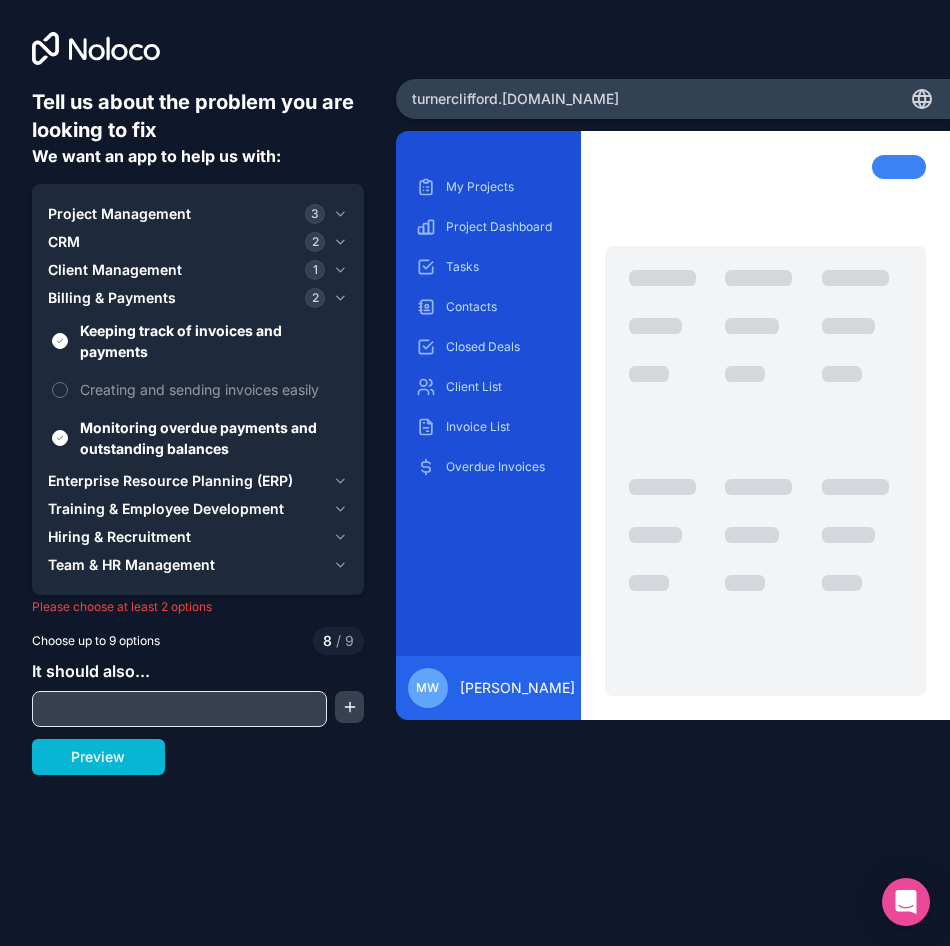 click on "Billing & Payments 2" at bounding box center (186, 298) 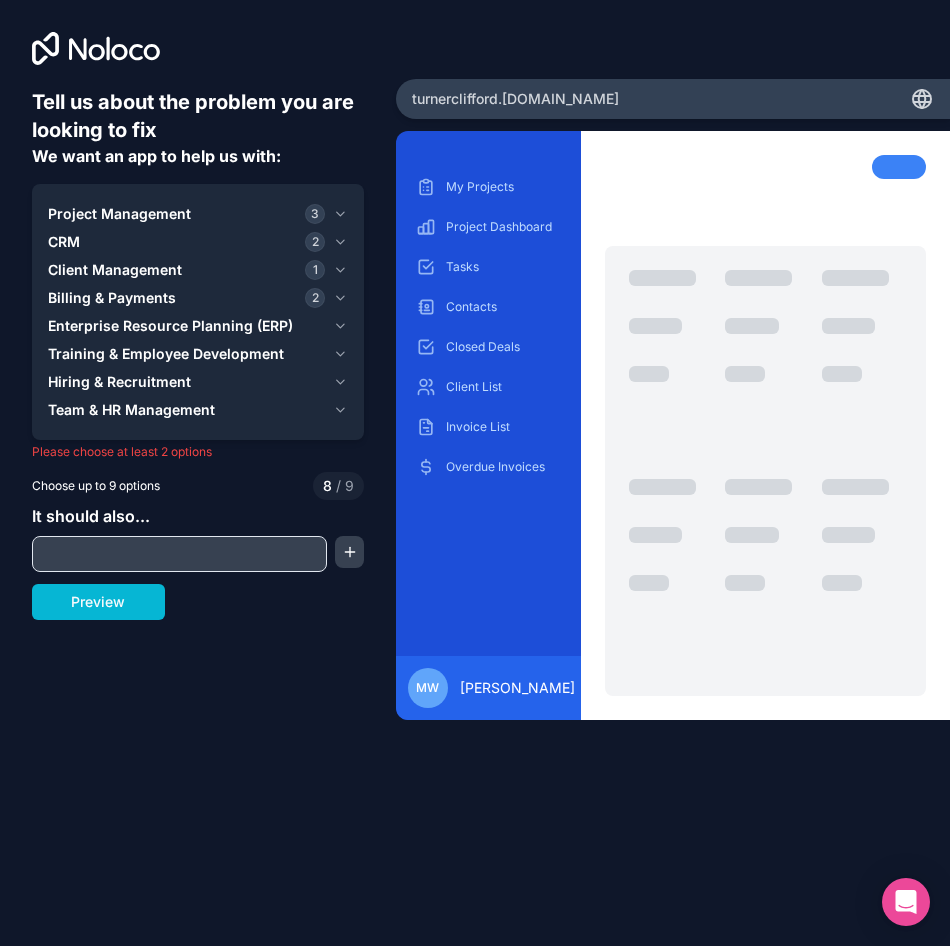 click on "Hiring & Recruitment" at bounding box center (119, 382) 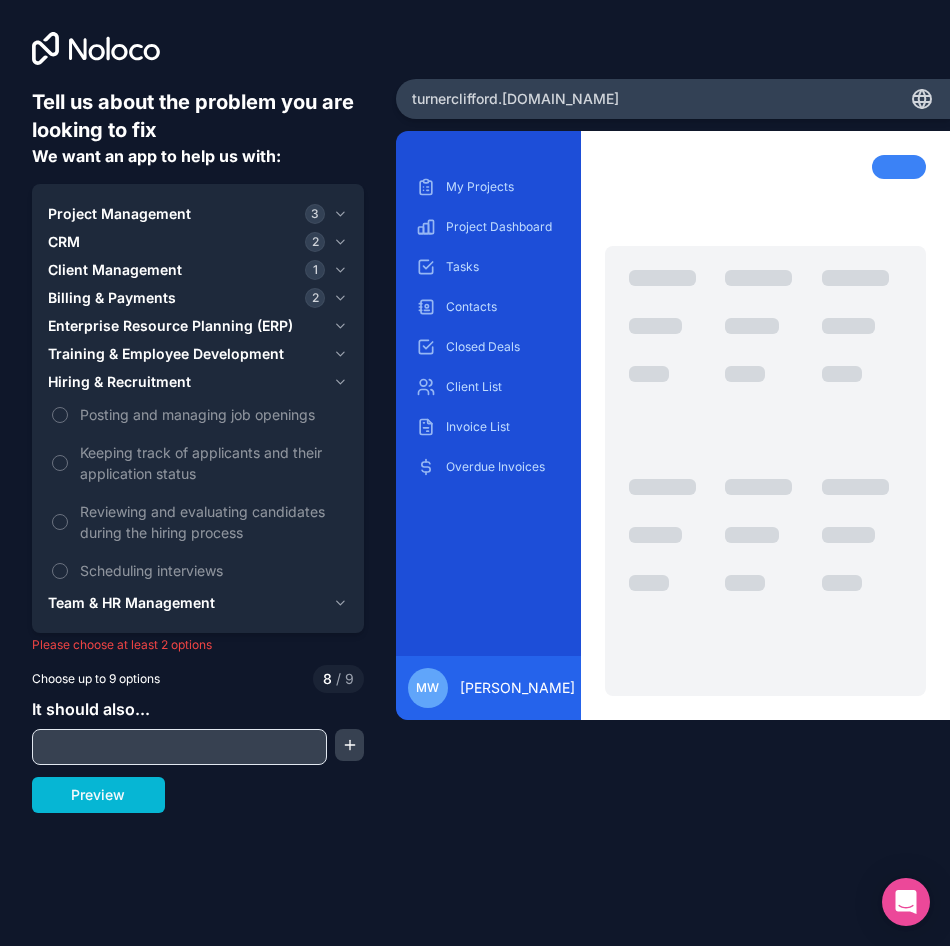 click on "Team & HR Management" at bounding box center (198, 603) 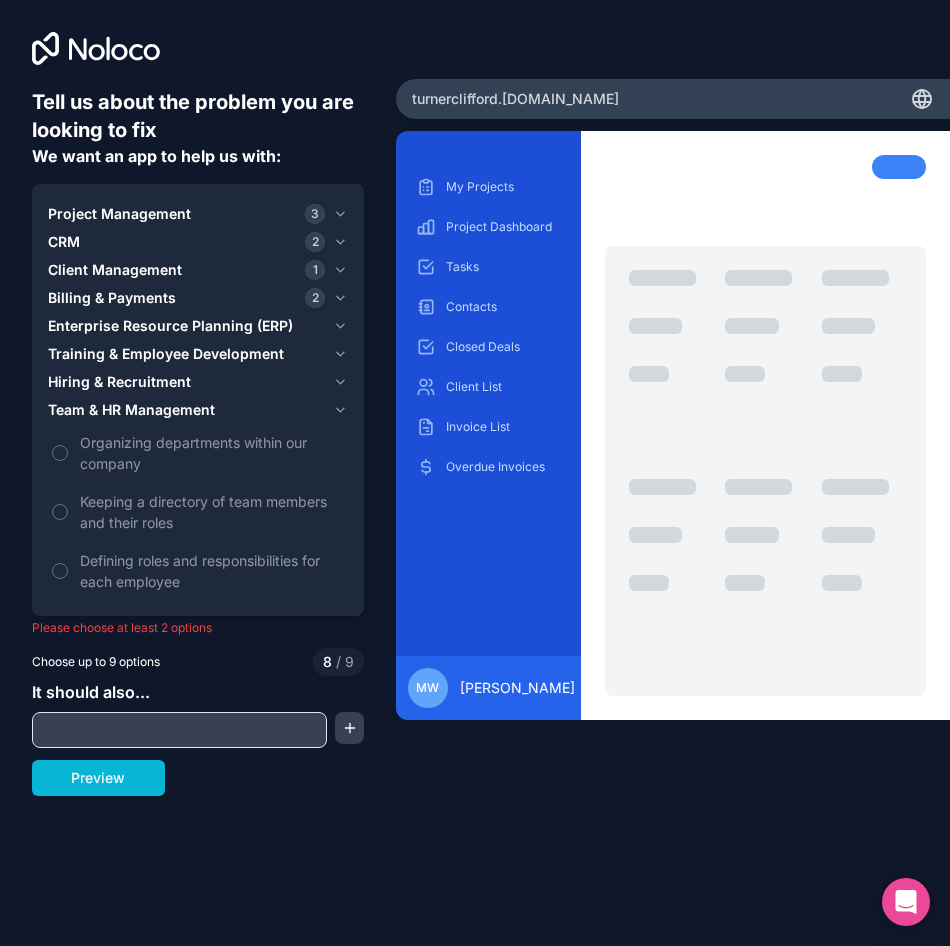click on "Training & Employee Development" at bounding box center (166, 354) 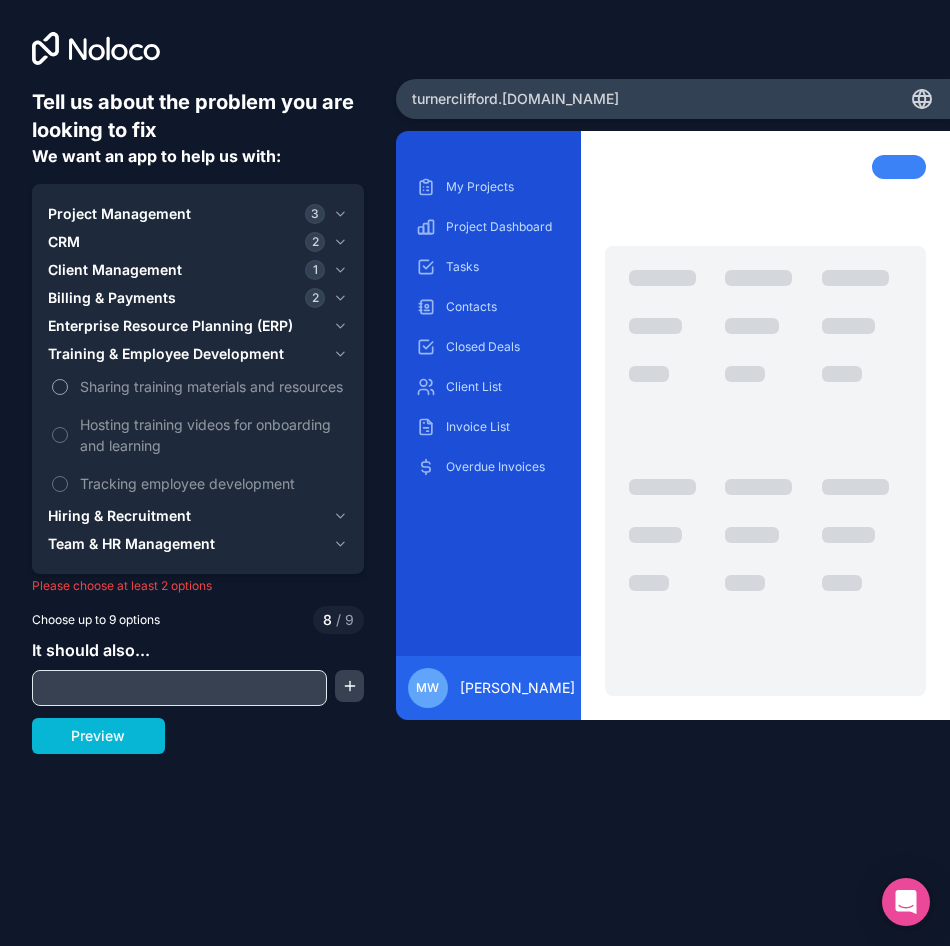 click on "Sharing training materials and resources" at bounding box center [212, 386] 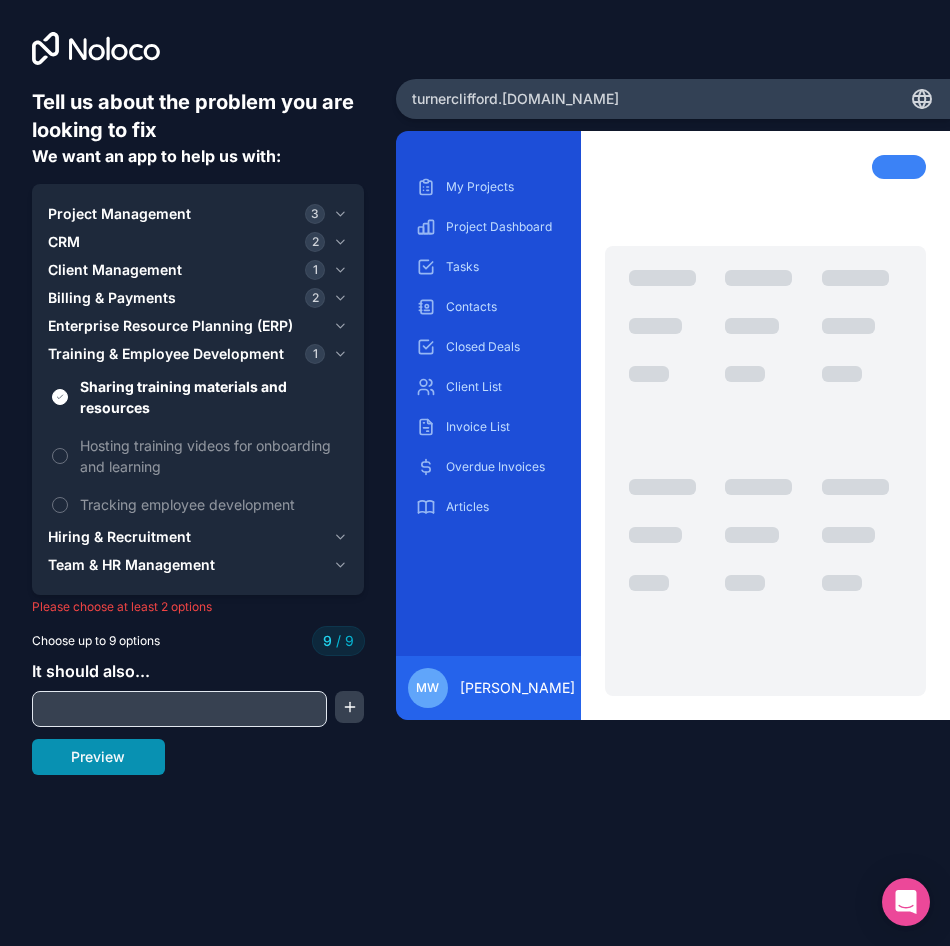 click on "Preview" at bounding box center [98, 757] 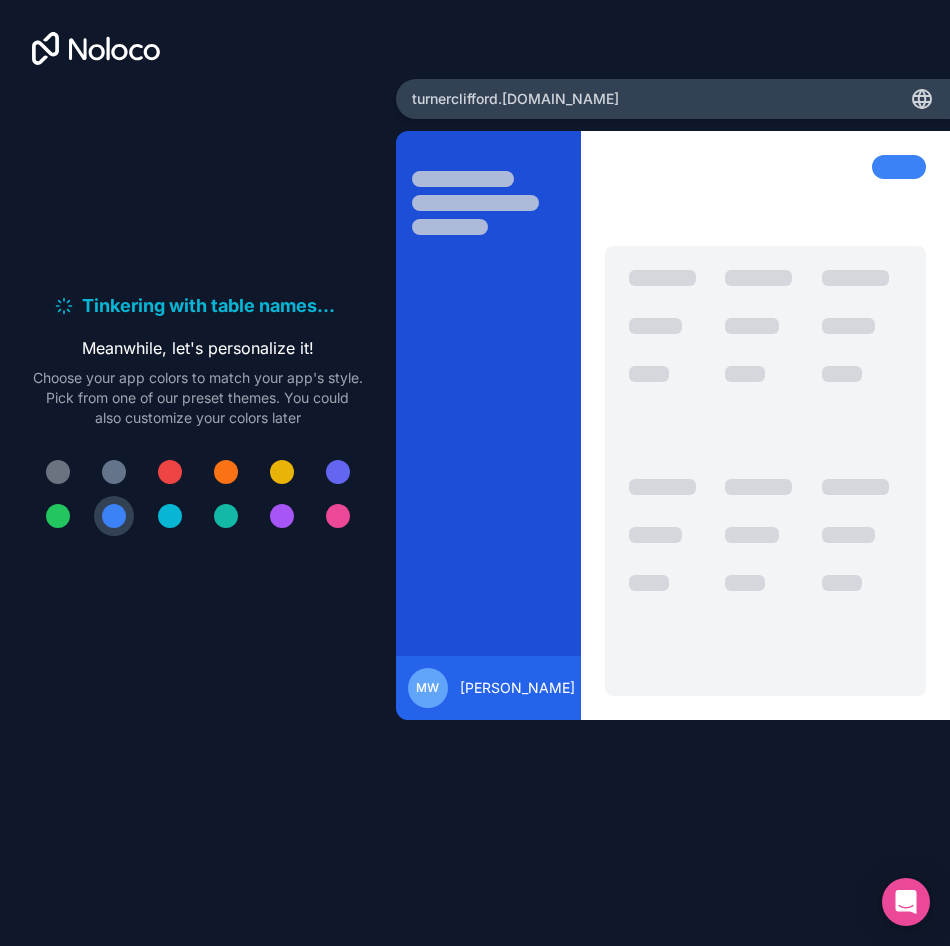 click at bounding box center (338, 516) 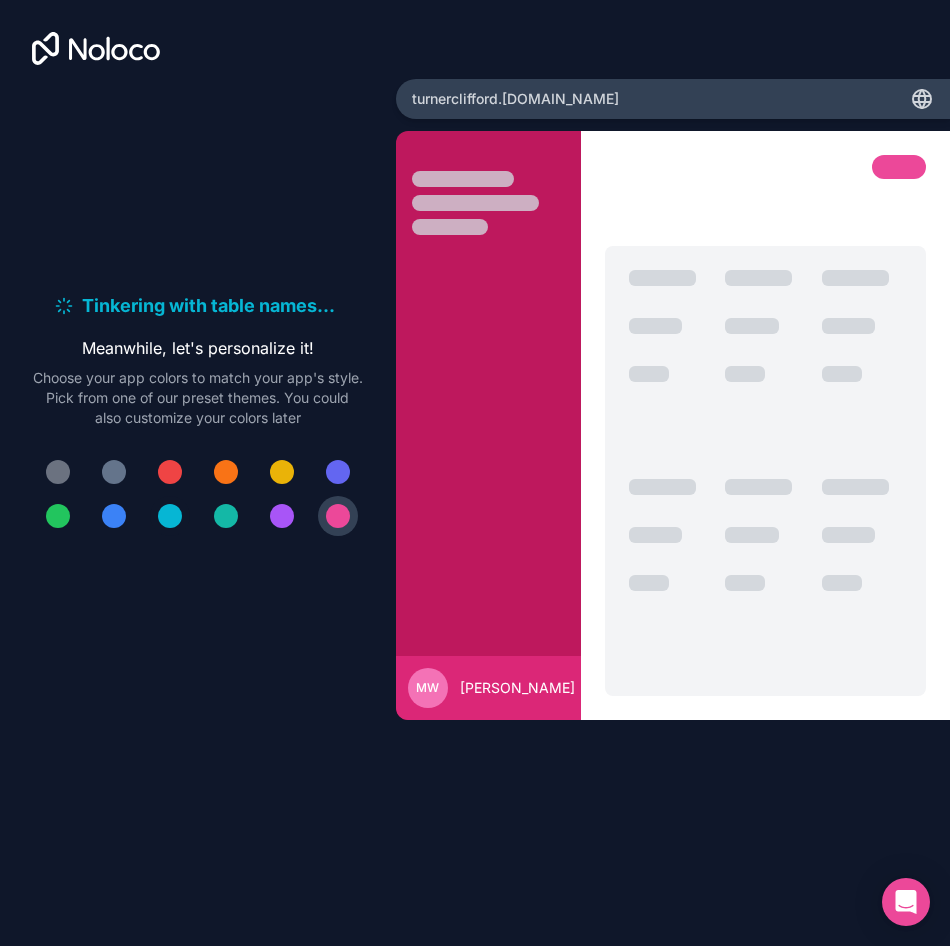 click at bounding box center [170, 516] 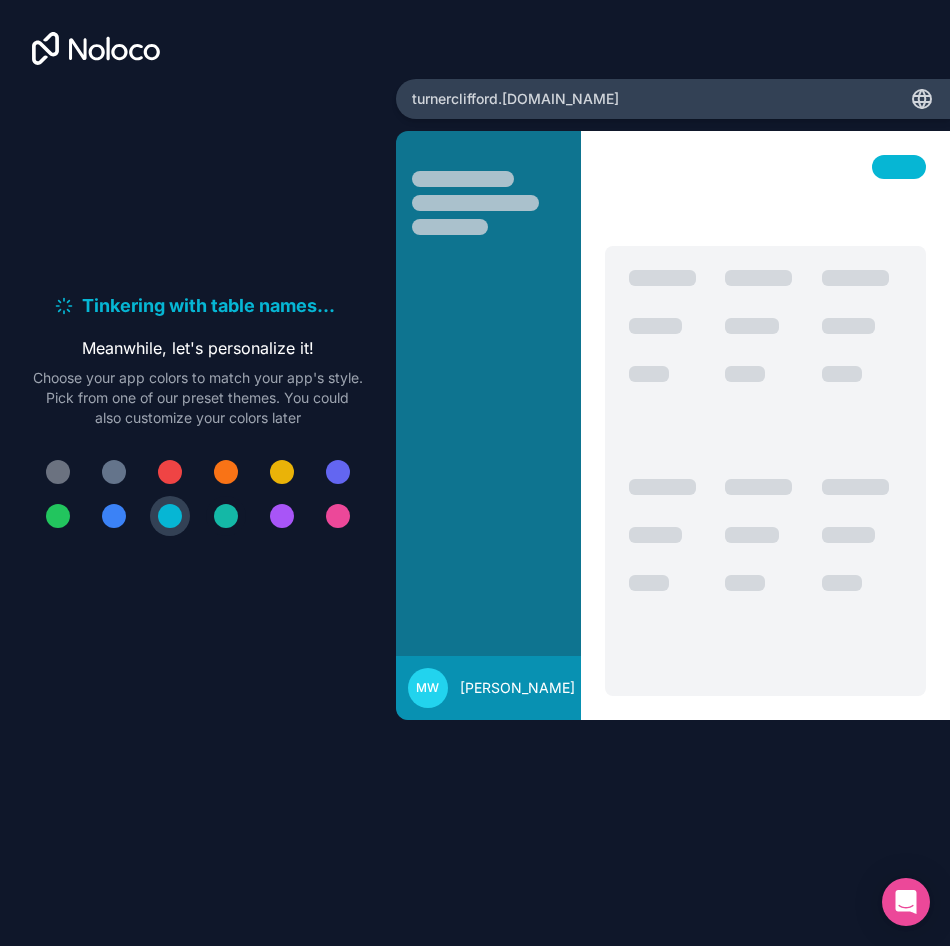 click at bounding box center [226, 516] 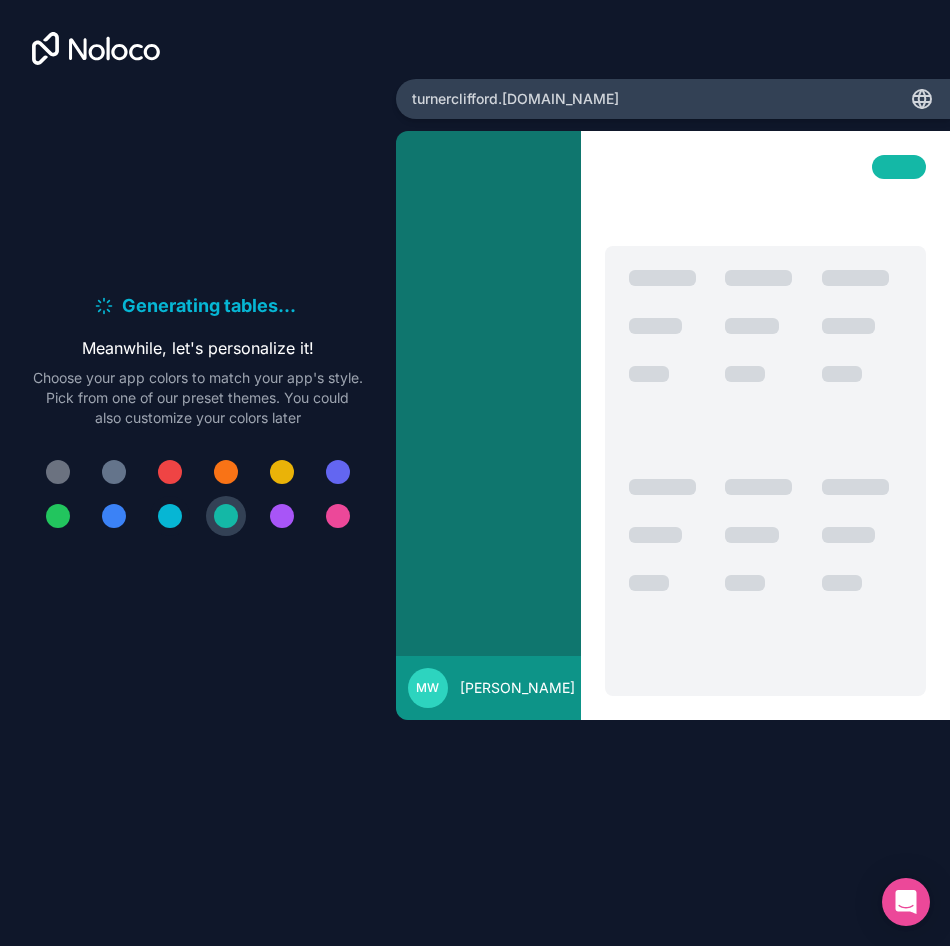 click at bounding box center [170, 516] 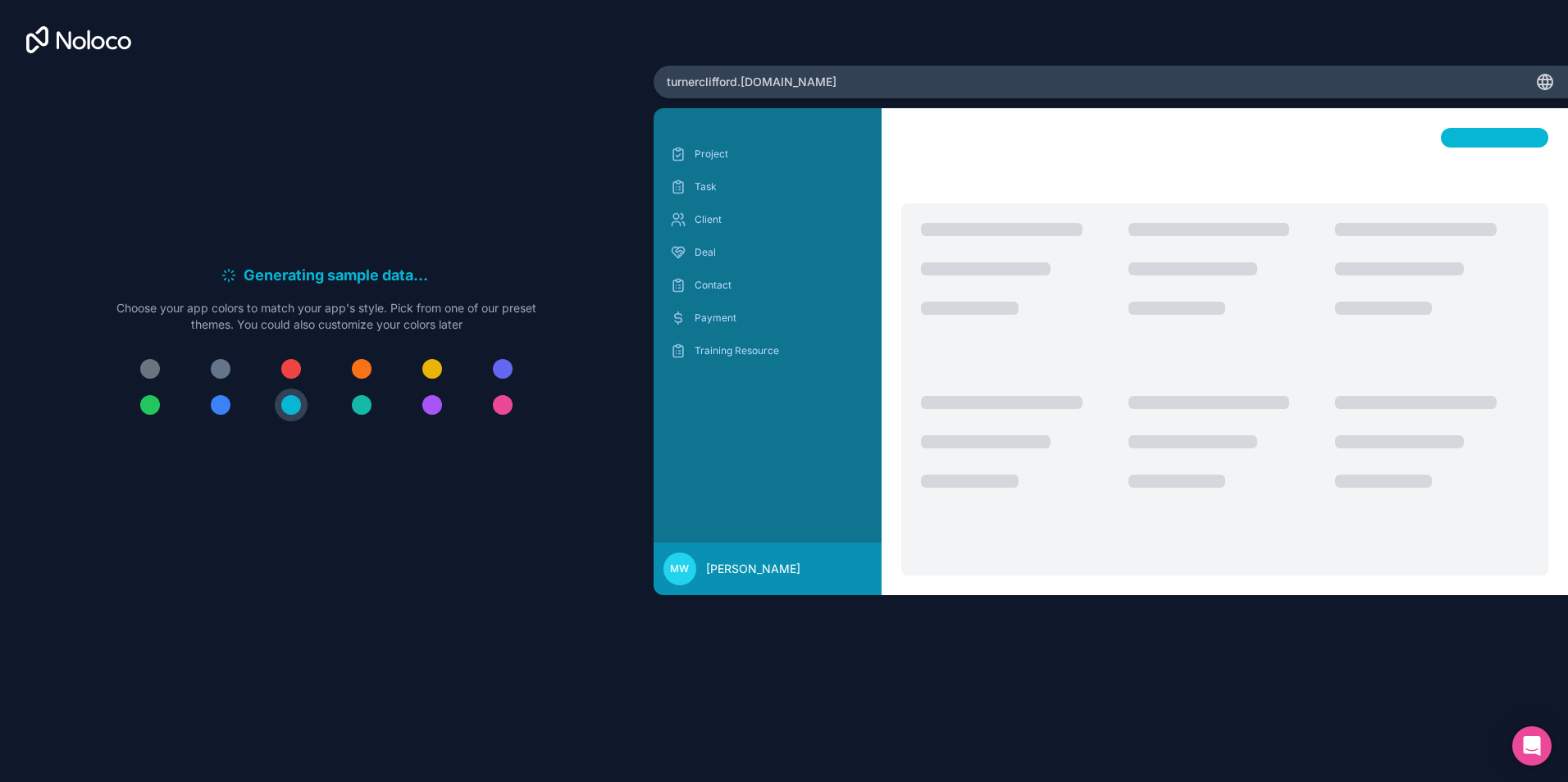click at bounding box center (362, 405) 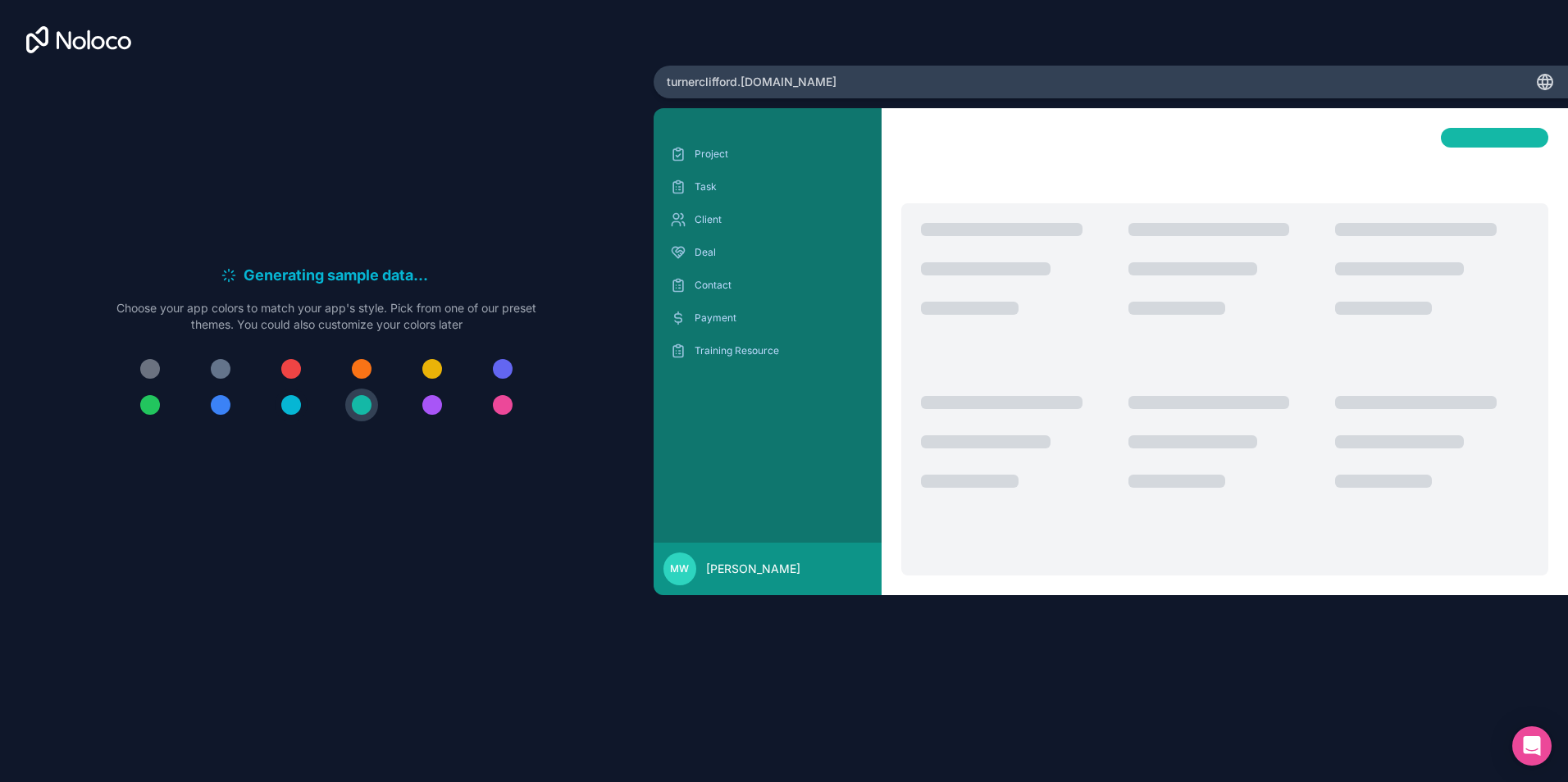 click at bounding box center [291, 405] 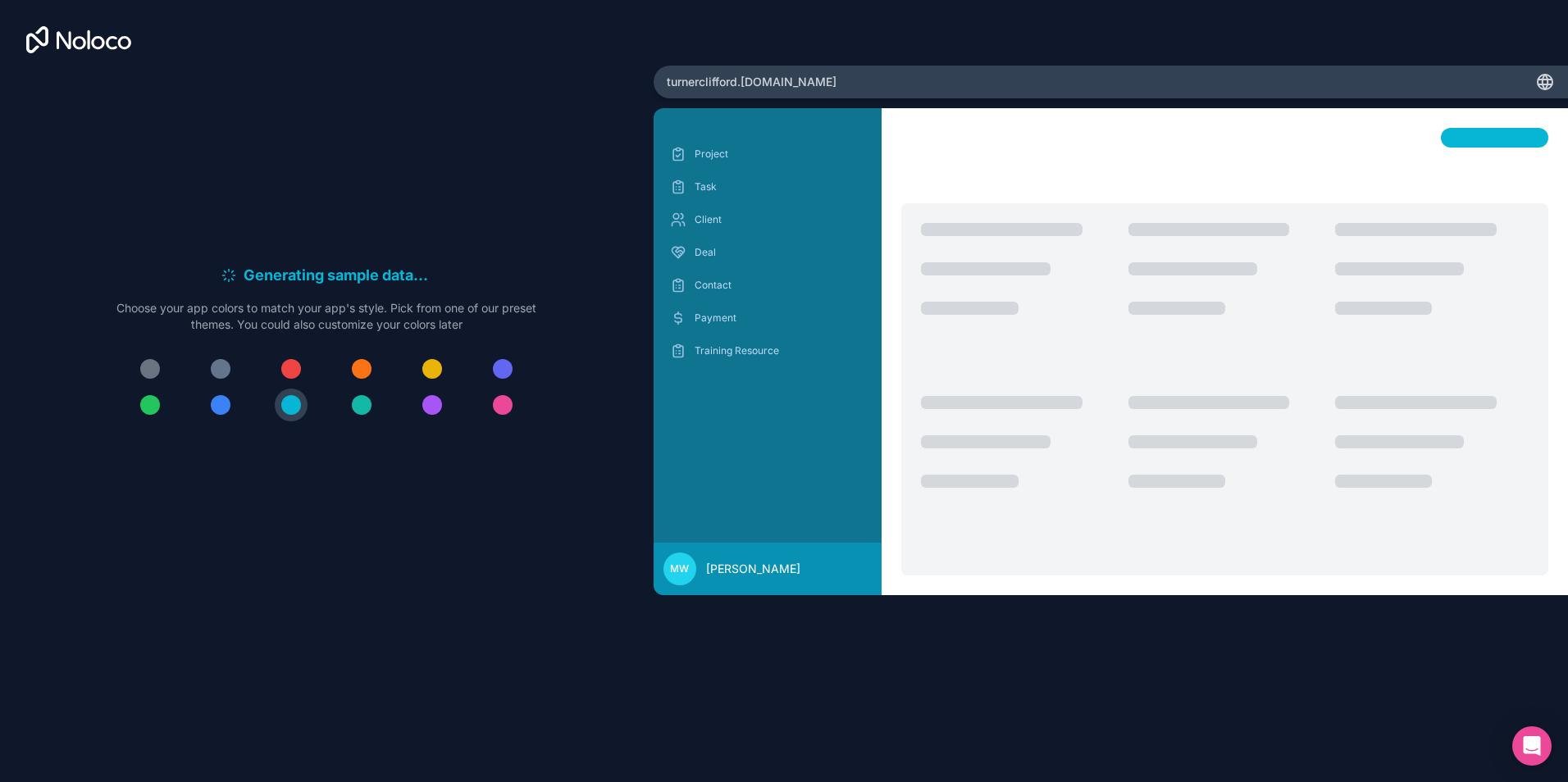 click at bounding box center (503, 369) 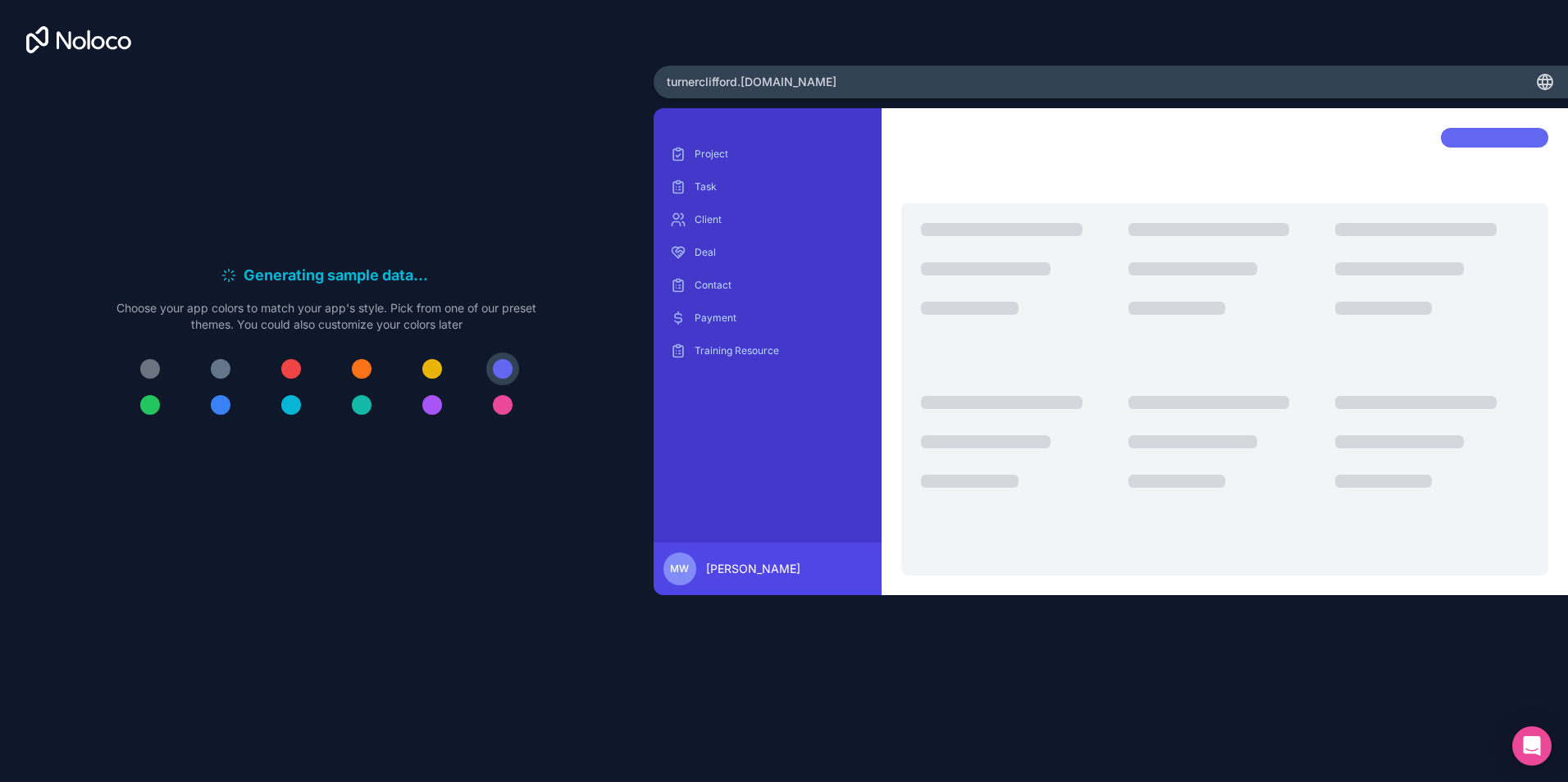 click on "Generating sample data . . . Meanwhile, let's personalize it! Choose your app colors to match your app's style. Pick from one of our preset themes. You could also customize your colors later" at bounding box center (326, 349) 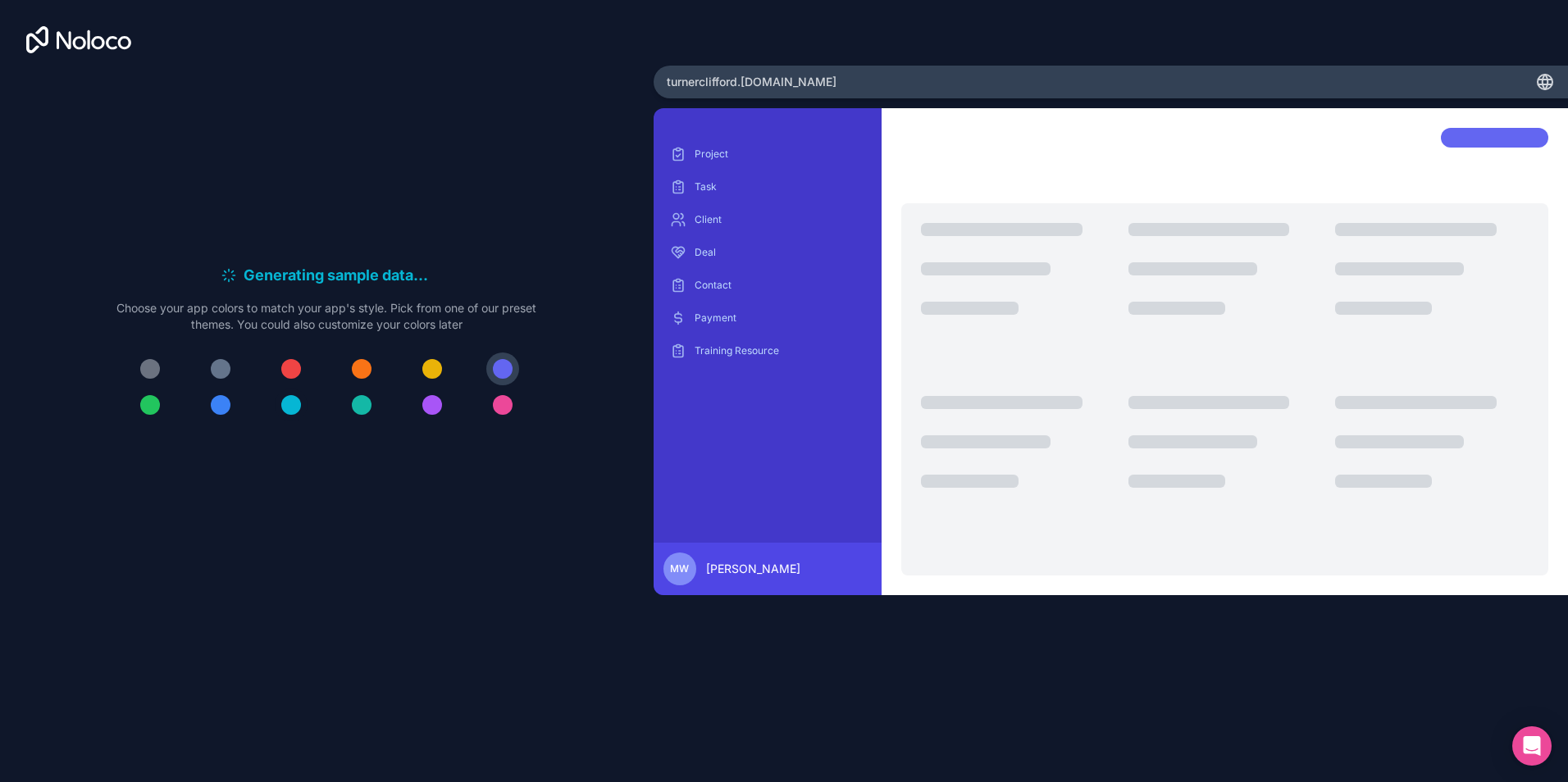 click at bounding box center (291, 405) 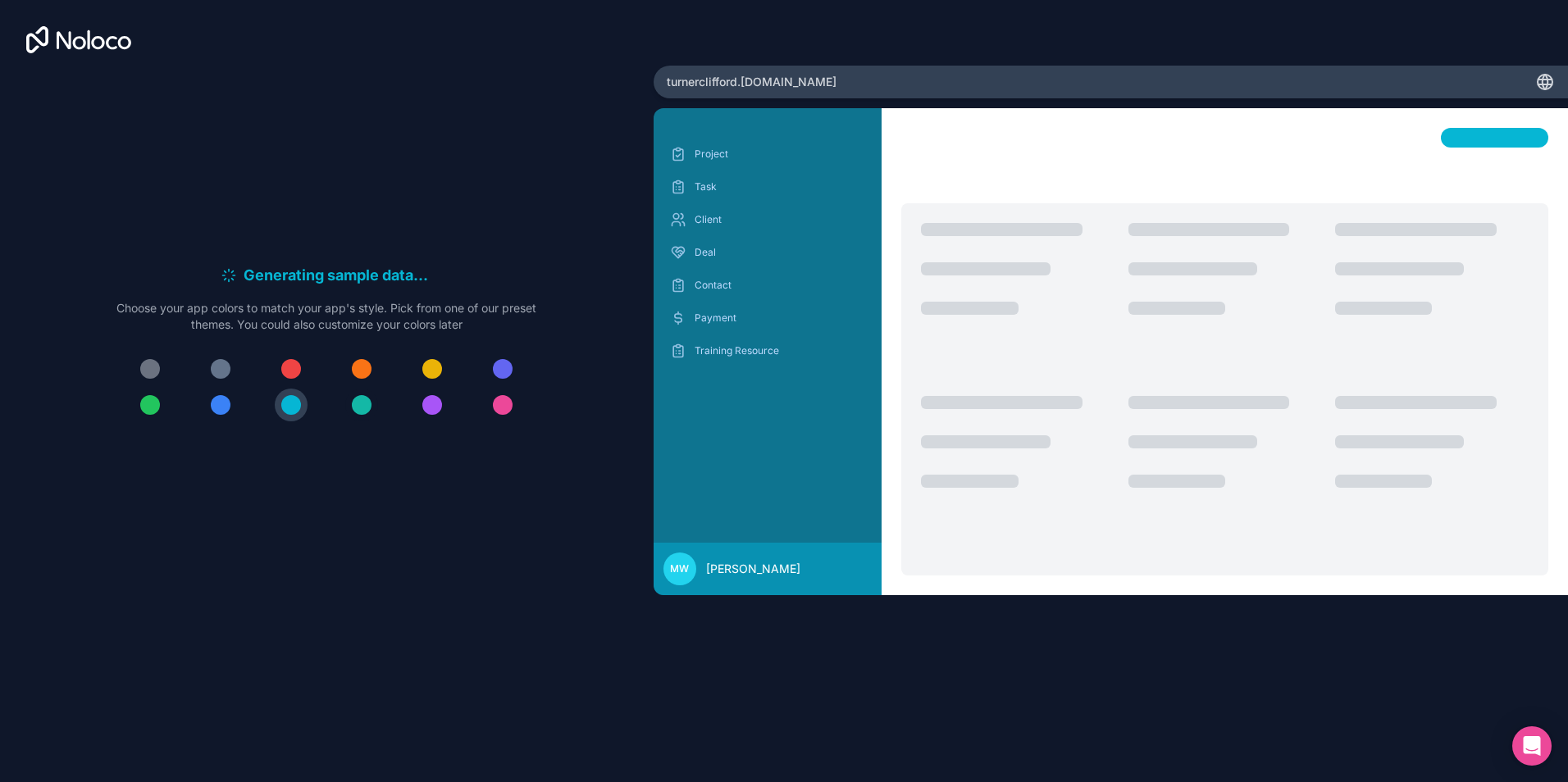 click at bounding box center (362, 405) 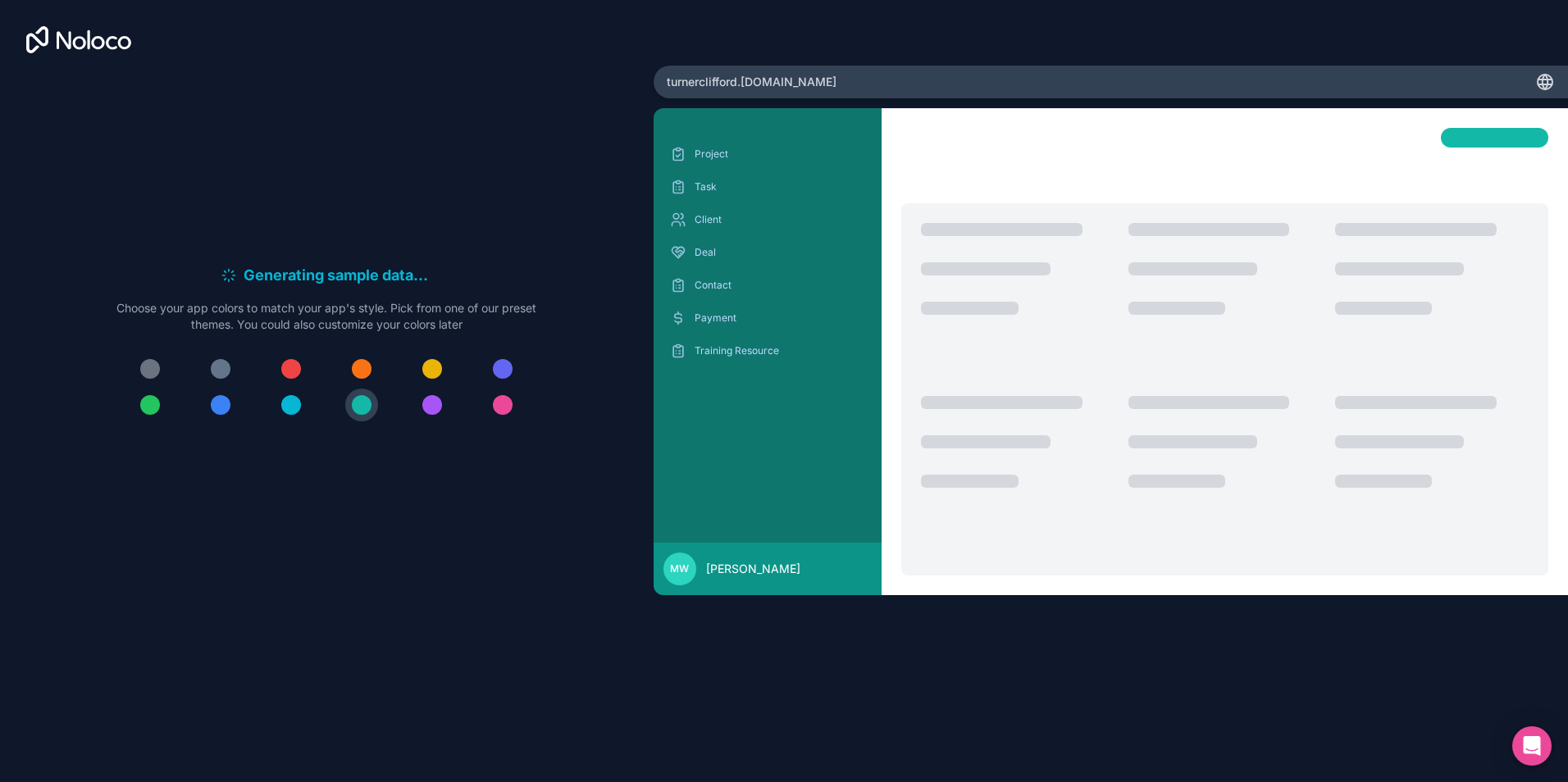 click at bounding box center (291, 405) 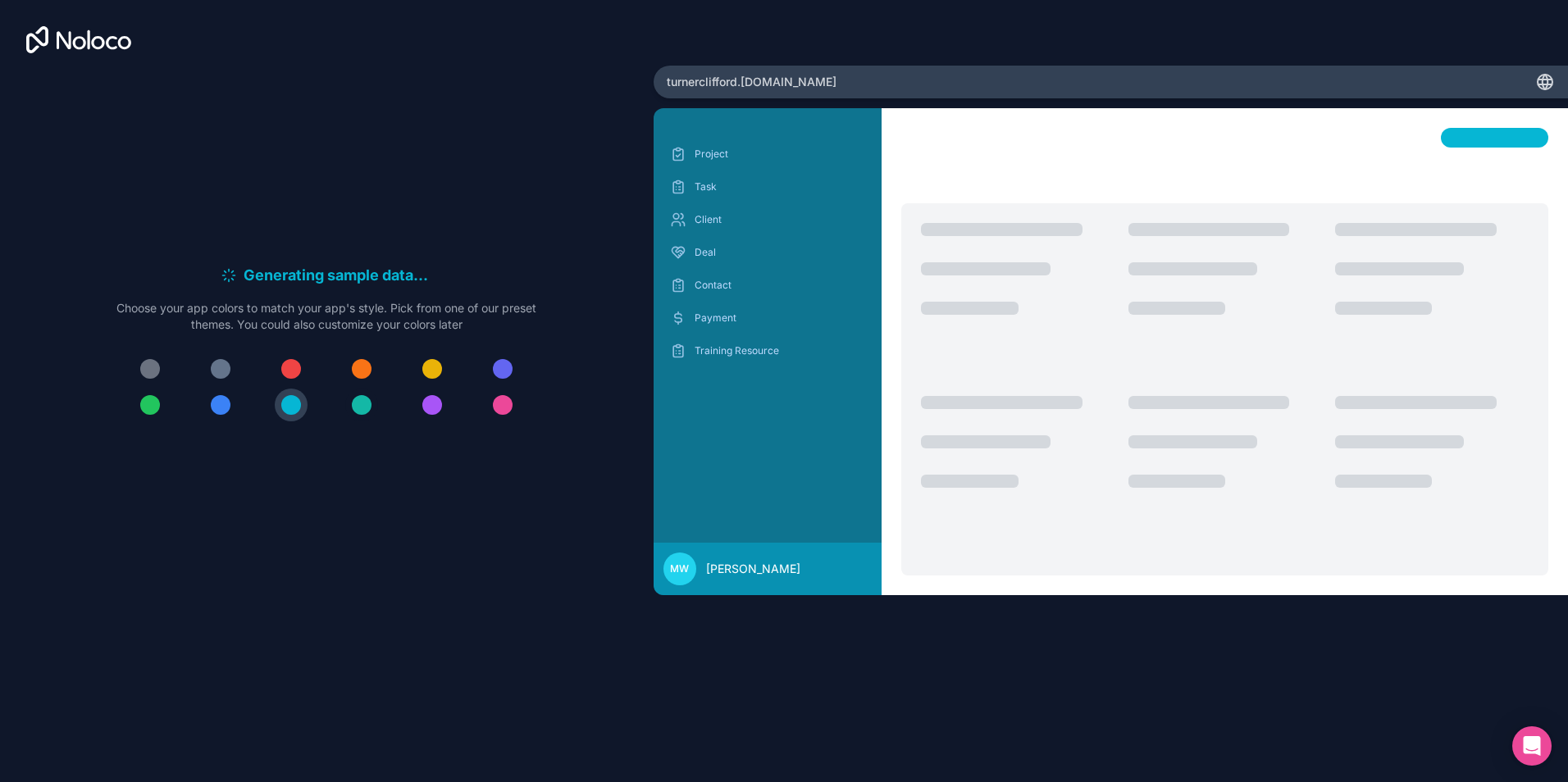 click at bounding box center (362, 405) 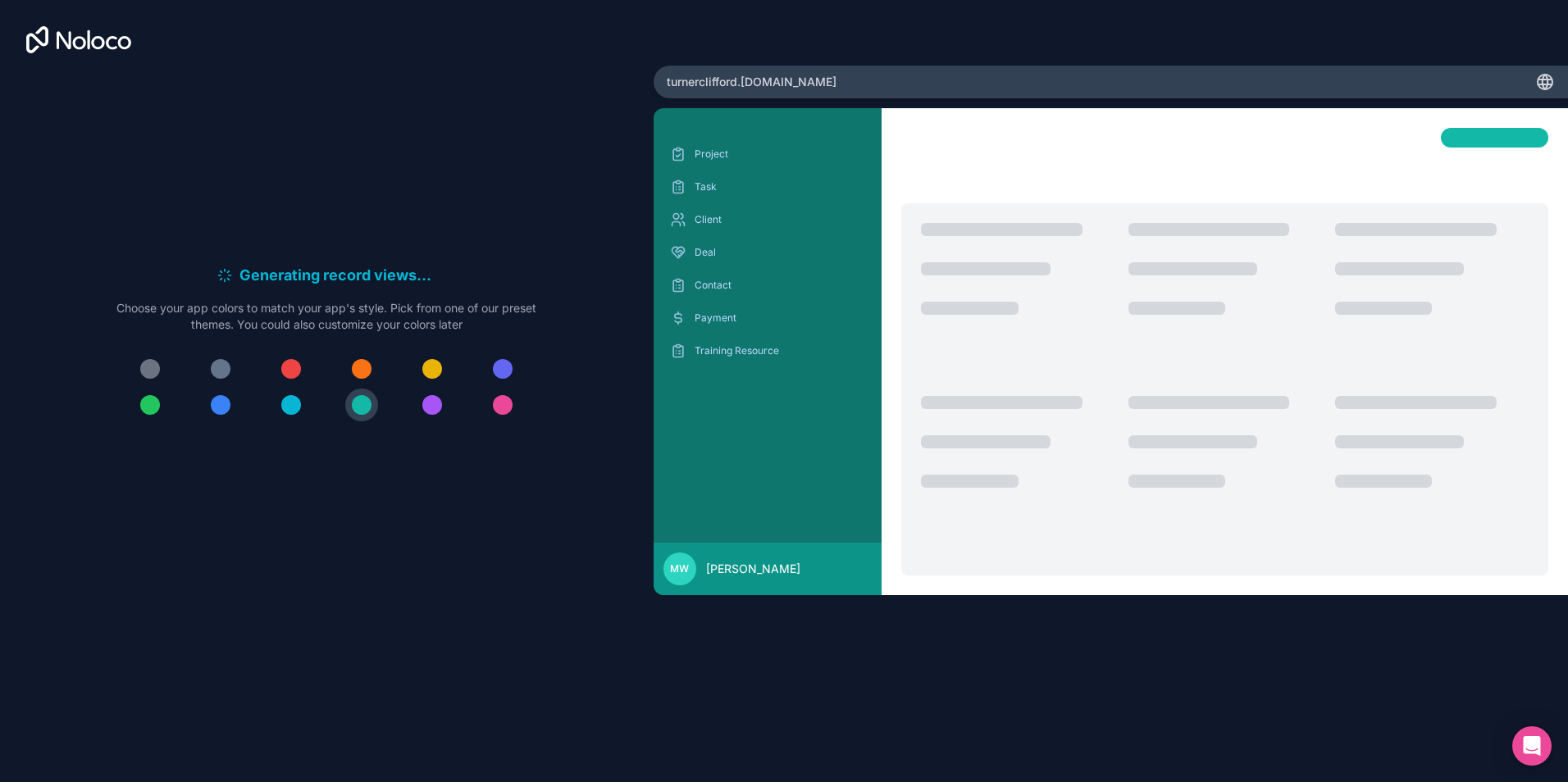 click on "Generating record views . . . Meanwhile, let's personalize it! Choose your app colors to match your app's style. Pick from one of our preset themes. You could also customize your colors later turnerclifford .[DOMAIN_NAME] Project Task Client Deal Contact Payment Training Resource MW [PERSON_NAME]" at bounding box center [784, 391] 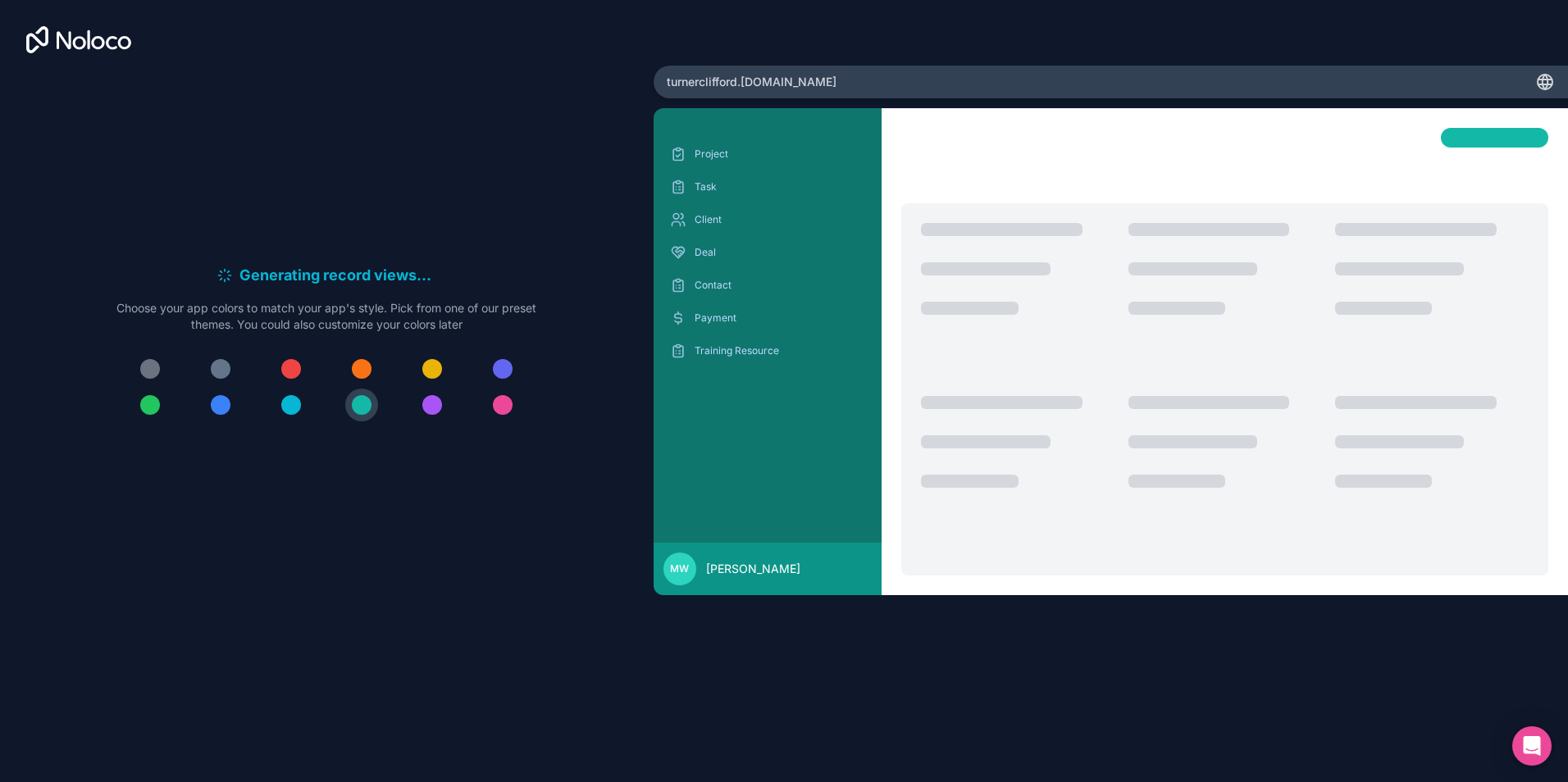 click at bounding box center (150, 369) 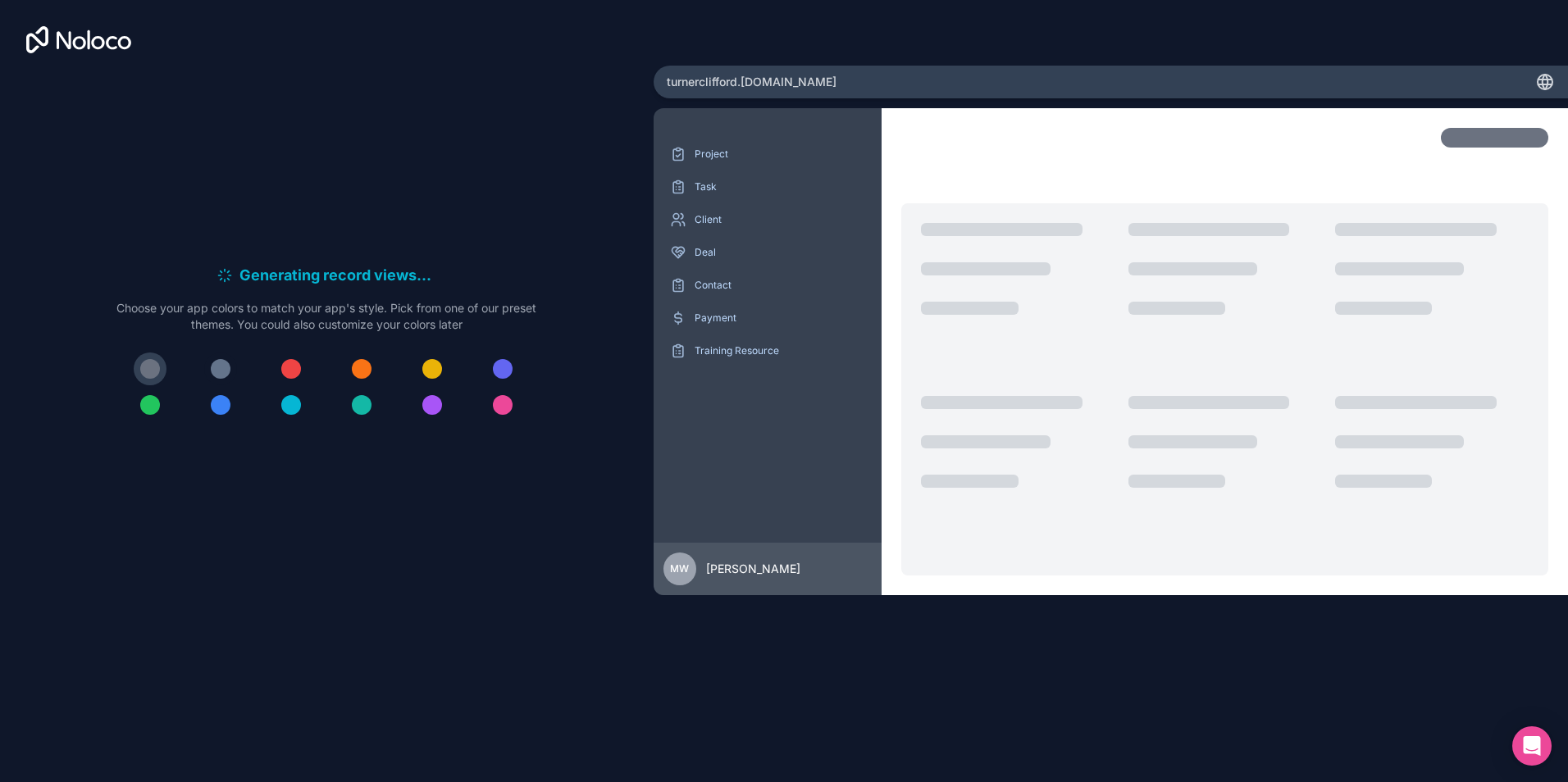 click at bounding box center [221, 369] 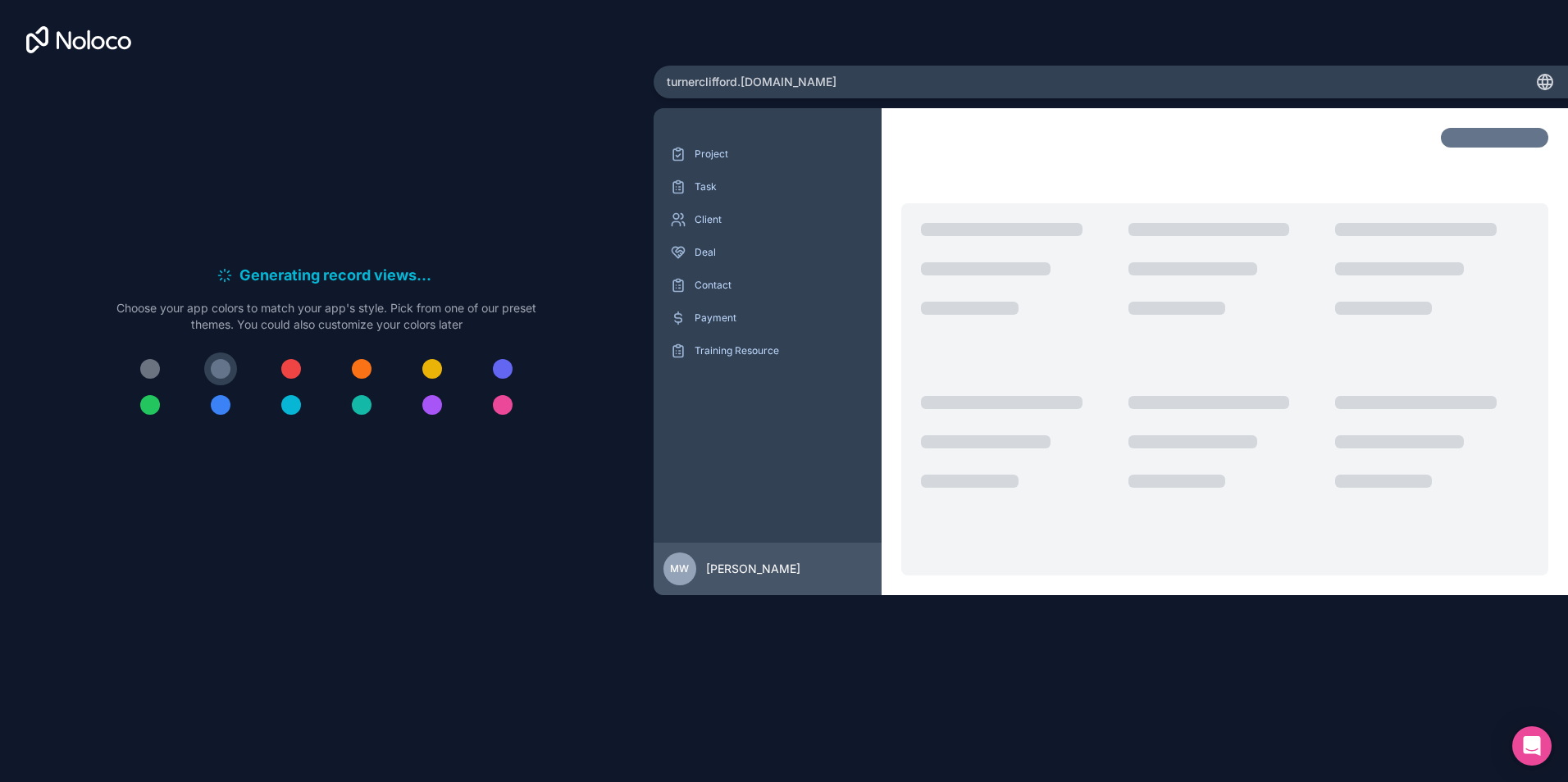 click at bounding box center (362, 405) 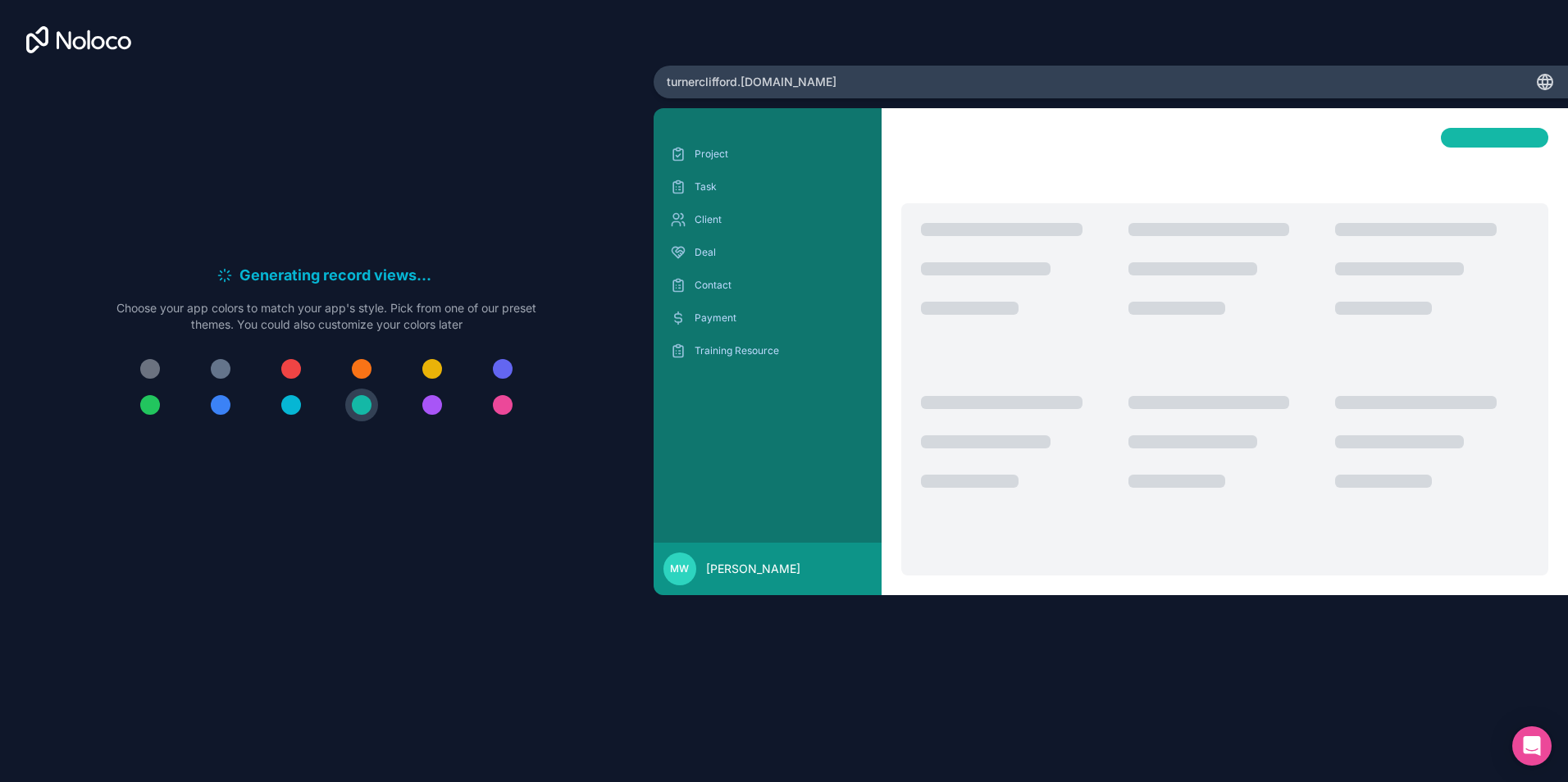 click on "Generating record views . . ." at bounding box center [338, 275] 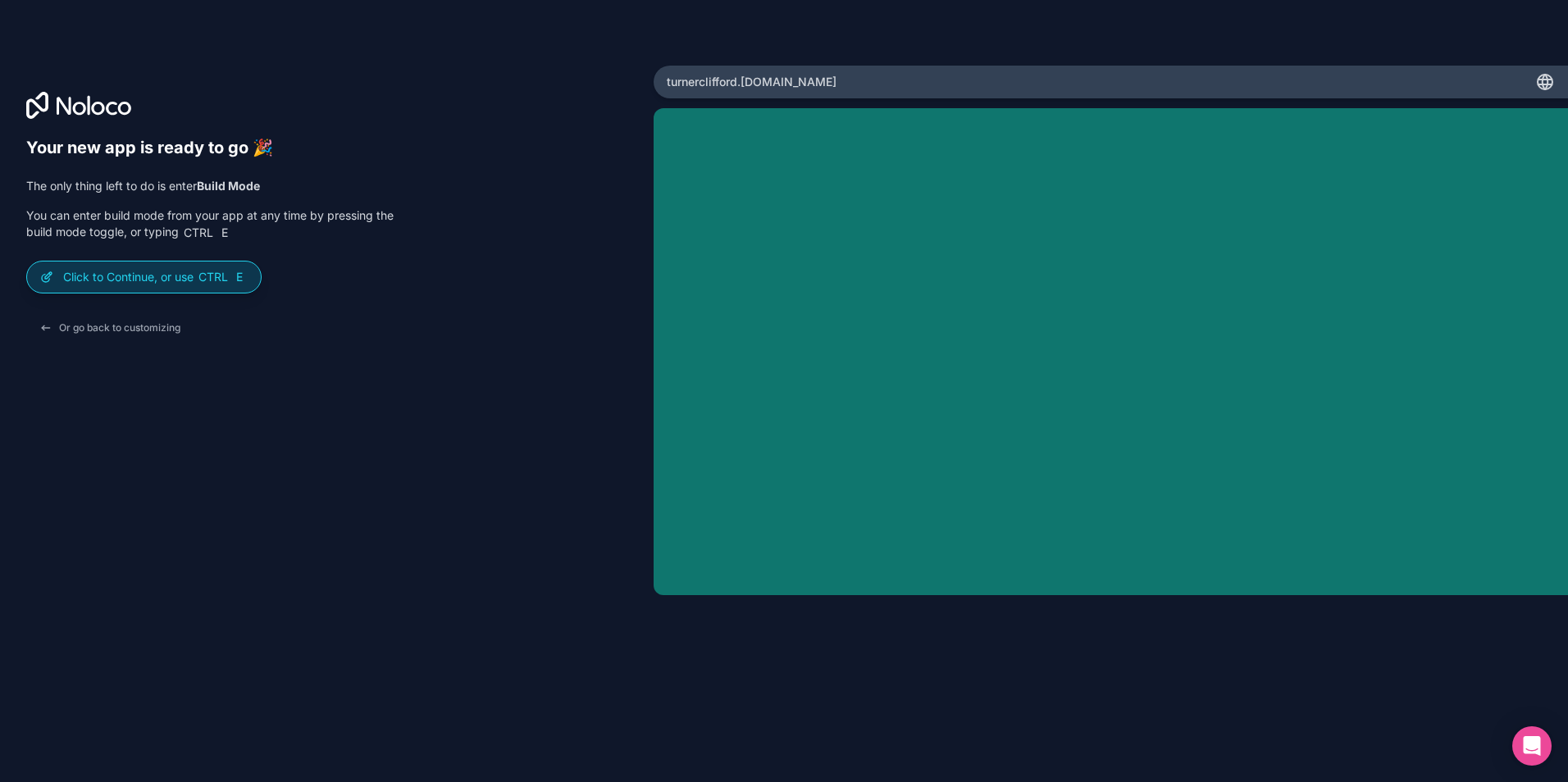 click on "Click to Continue, or use  Ctrl E" at bounding box center [155, 277] 